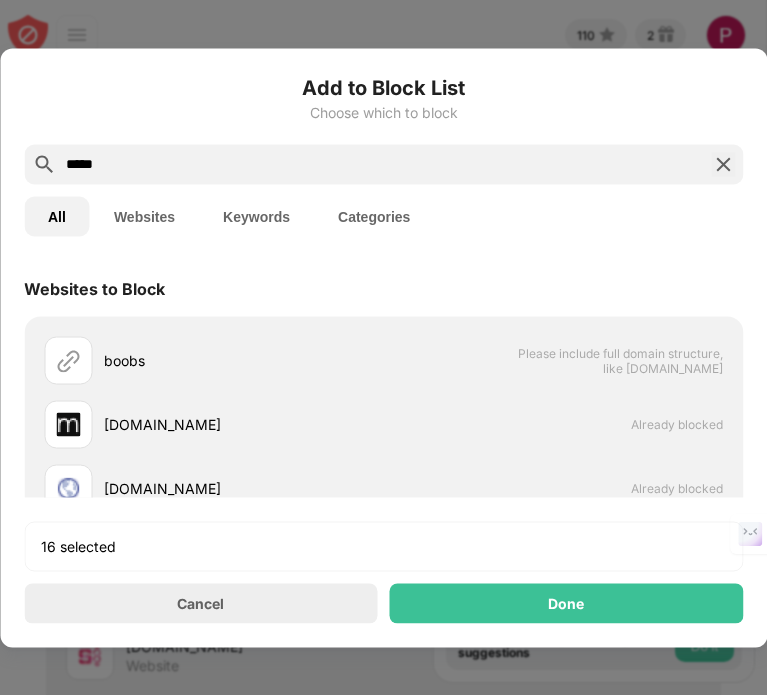 scroll, scrollTop: 0, scrollLeft: 0, axis: both 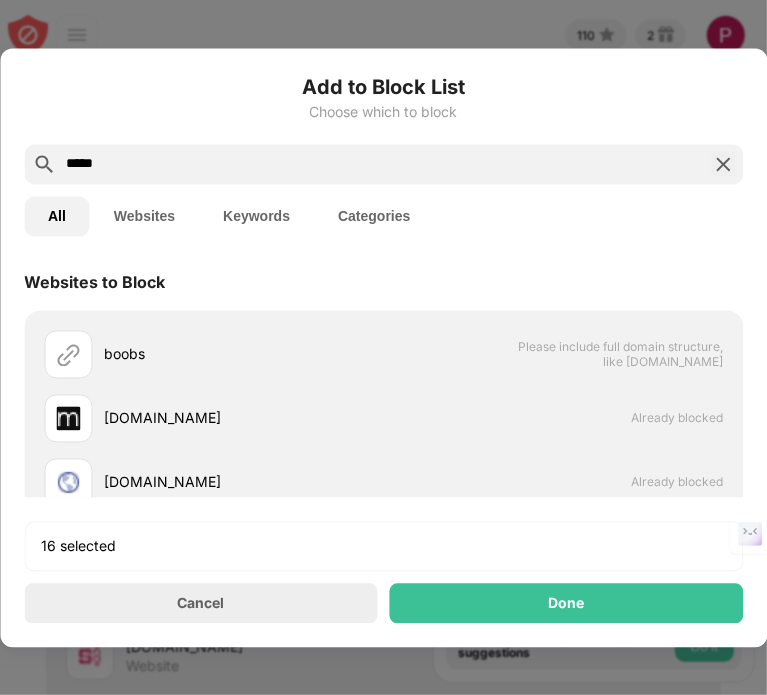 click on "*****" at bounding box center (383, 164) 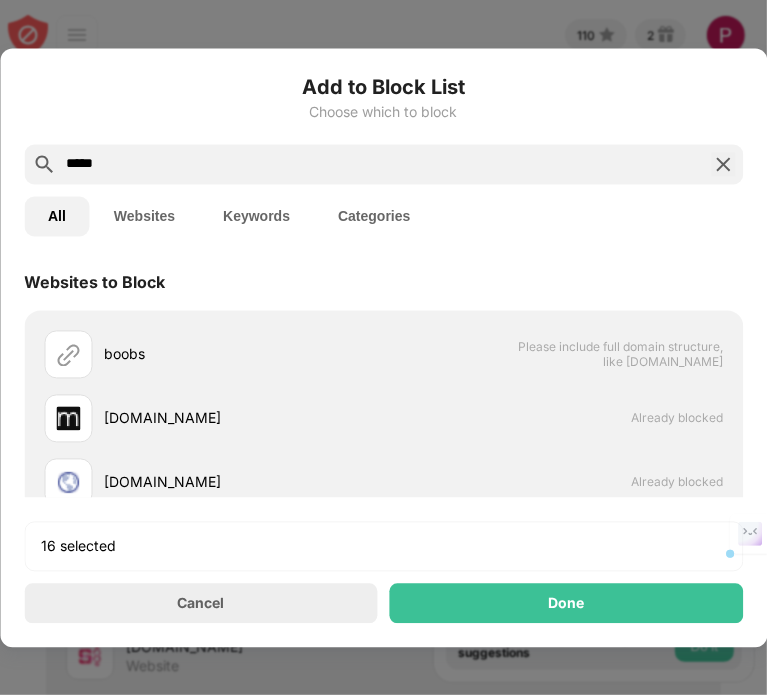 paste 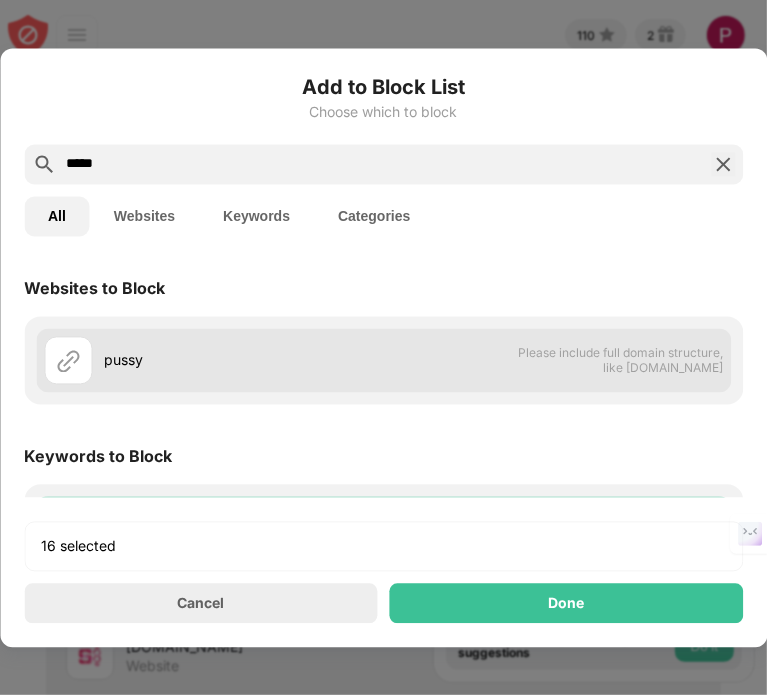 scroll, scrollTop: 74, scrollLeft: 0, axis: vertical 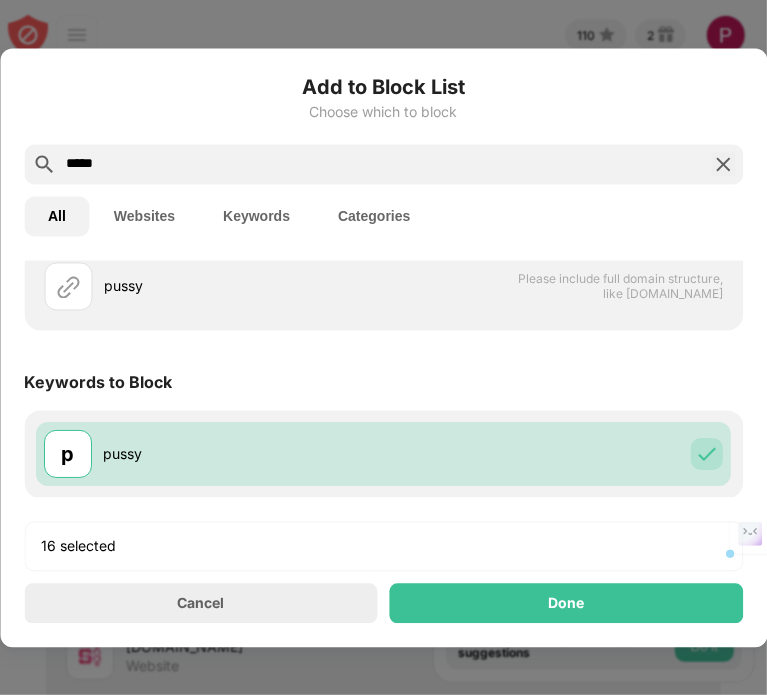drag, startPoint x: 168, startPoint y: 161, endPoint x: -113, endPoint y: 160, distance: 281.00177 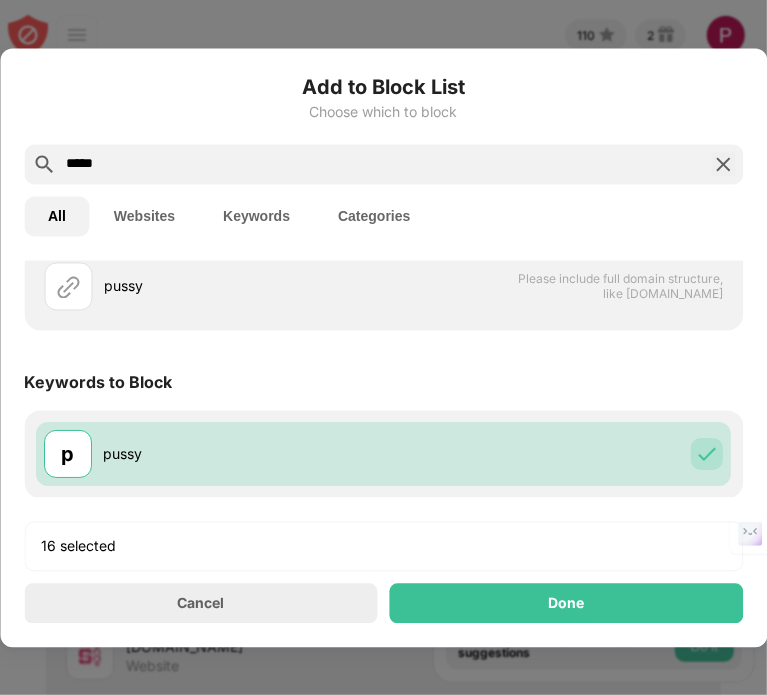 paste 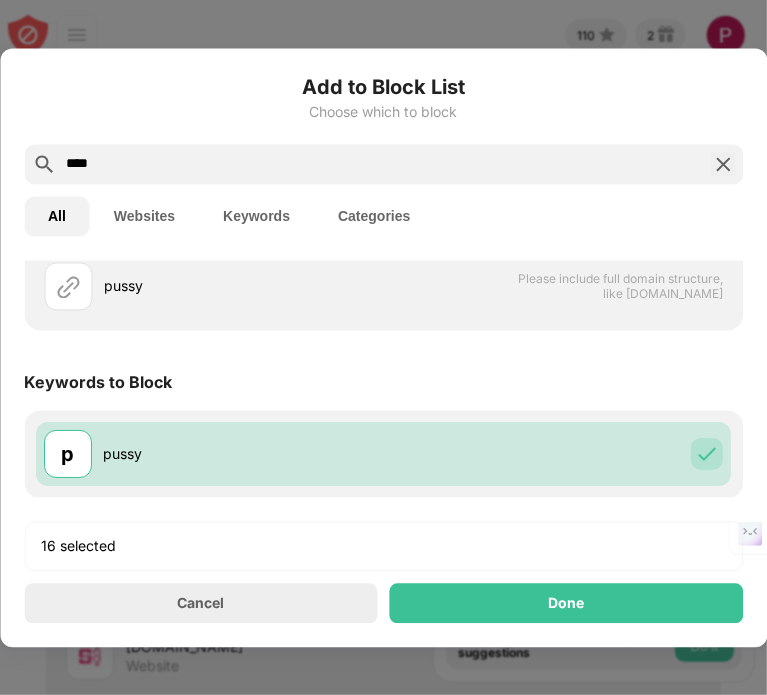 scroll, scrollTop: 0, scrollLeft: 0, axis: both 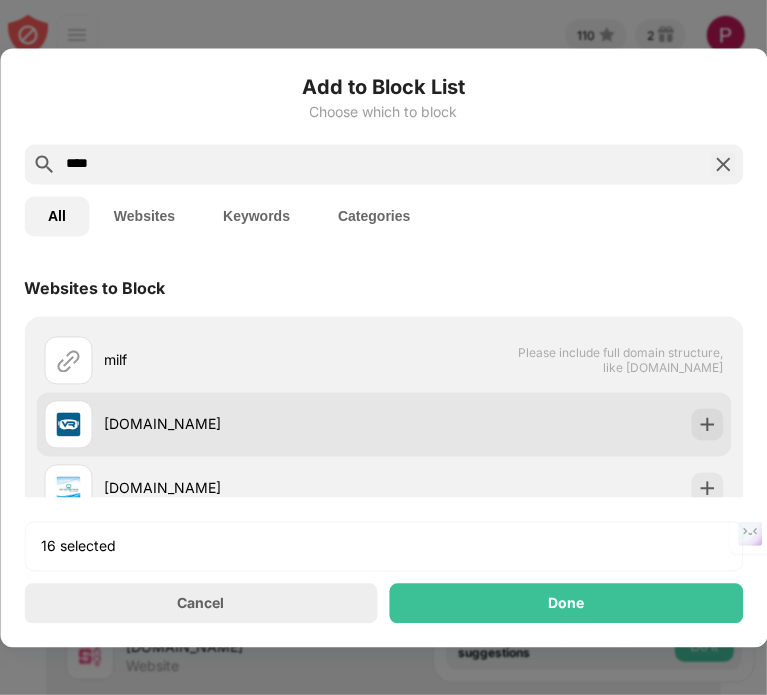 click on "[DOMAIN_NAME]" at bounding box center (244, 424) 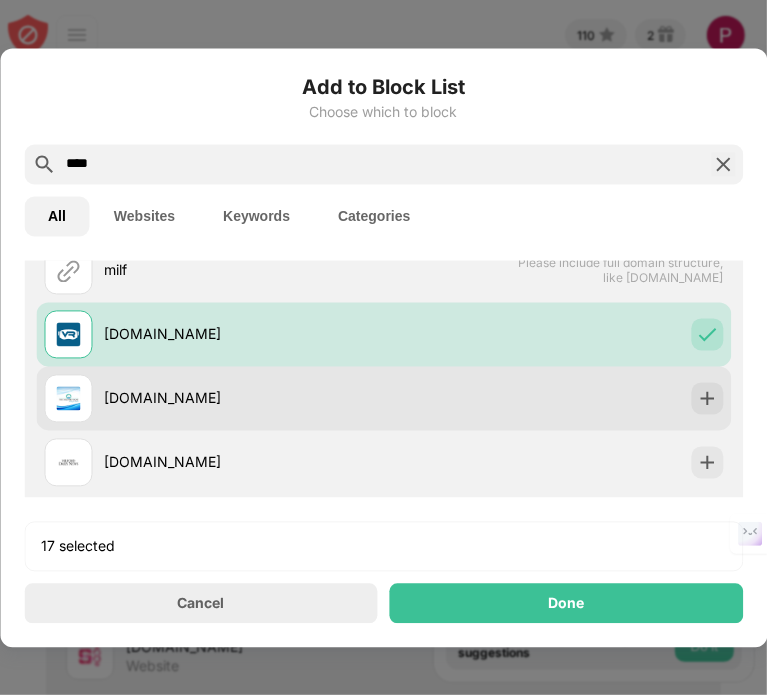 click on "[DOMAIN_NAME]" at bounding box center (244, 398) 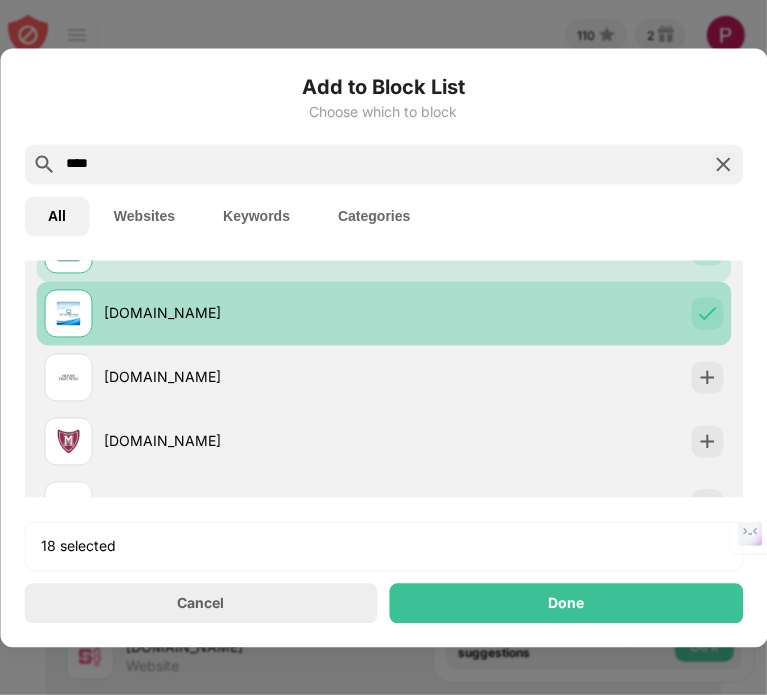 scroll, scrollTop: 178, scrollLeft: 0, axis: vertical 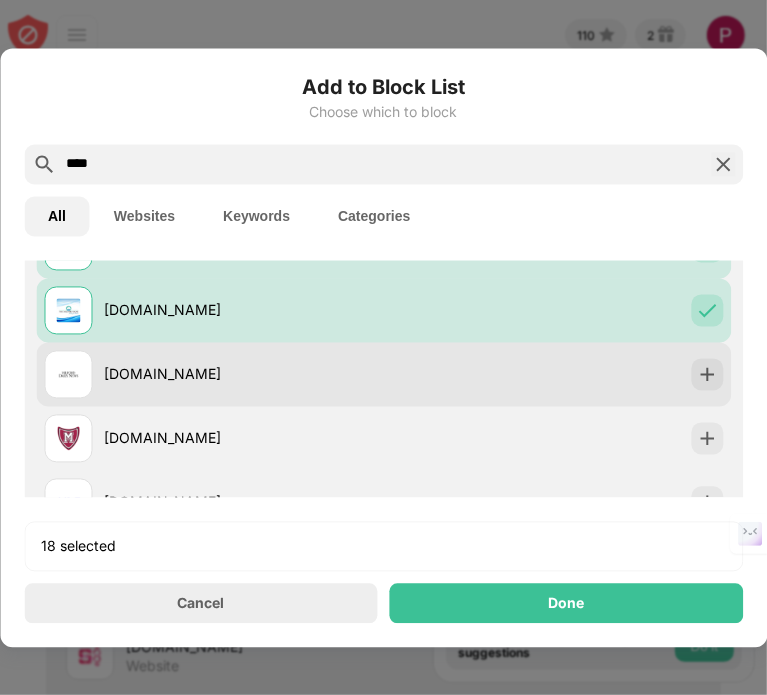 click on "[DOMAIN_NAME]" at bounding box center [214, 374] 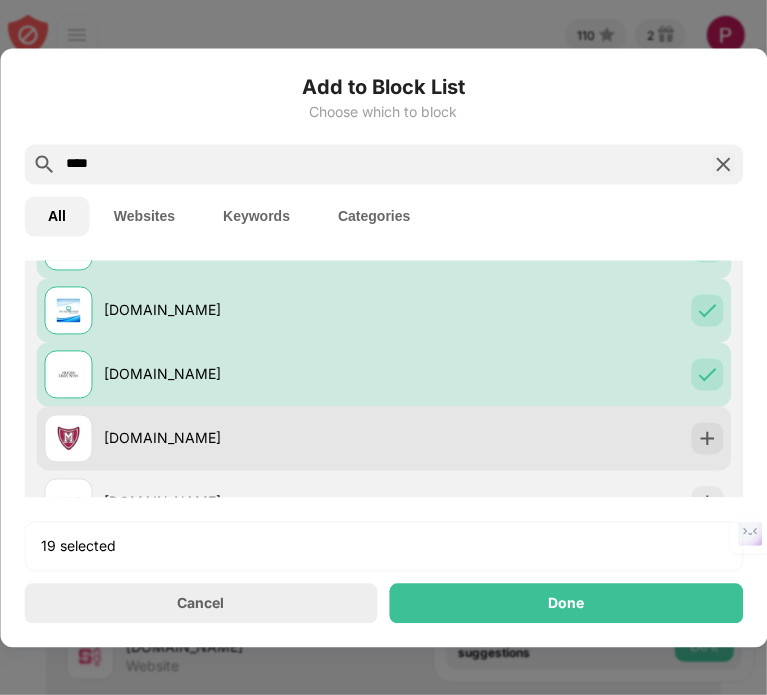 click on "[DOMAIN_NAME]" at bounding box center (244, 438) 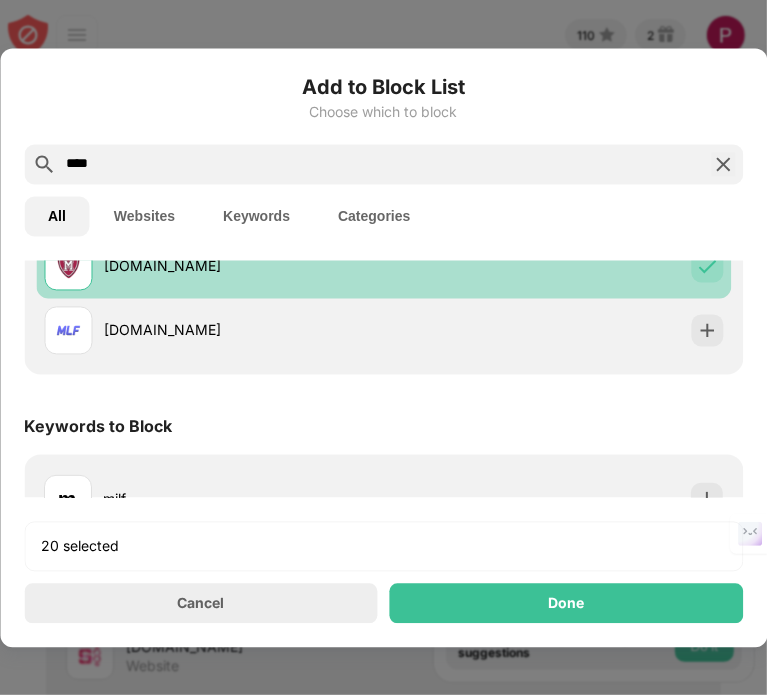 scroll, scrollTop: 364, scrollLeft: 0, axis: vertical 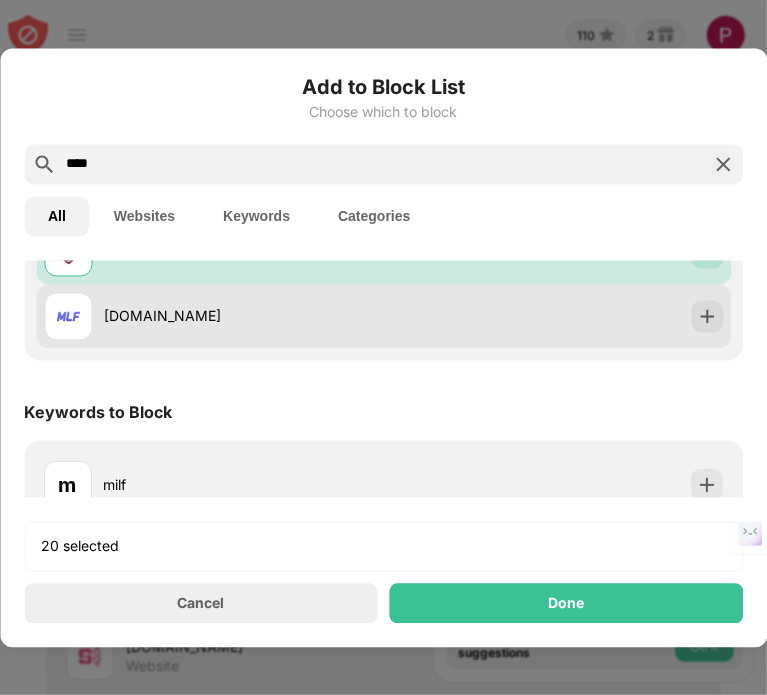 click on "[DOMAIN_NAME]" at bounding box center [244, 316] 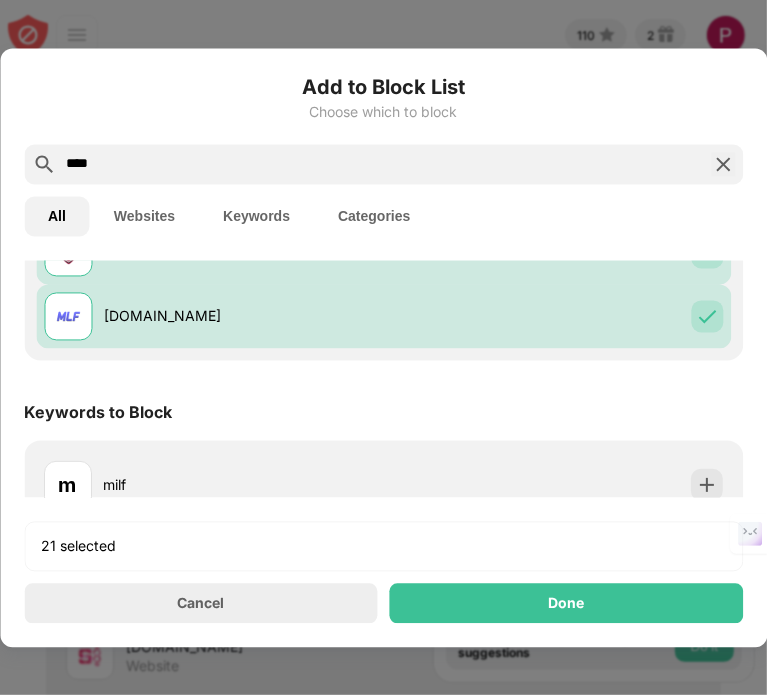 scroll, scrollTop: 394, scrollLeft: 0, axis: vertical 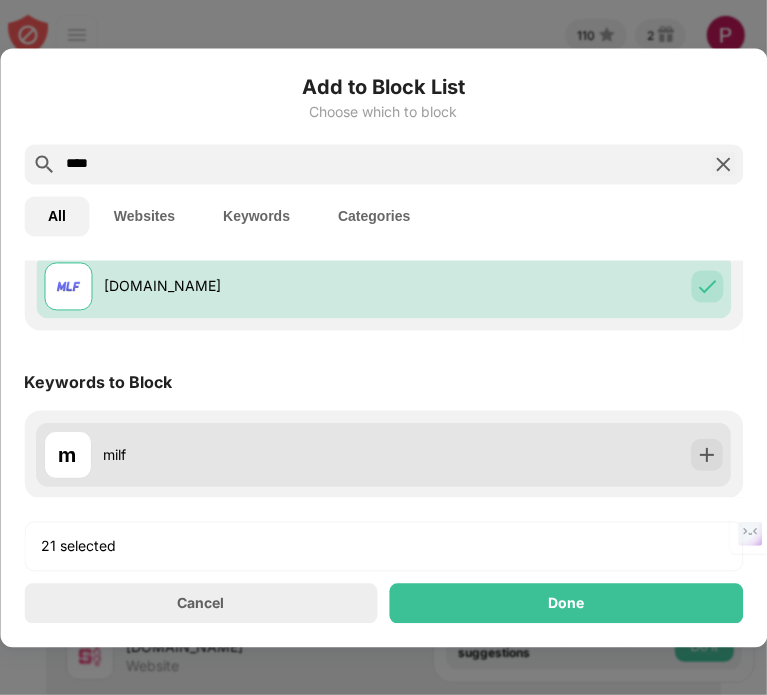 click on "m milf" at bounding box center [214, 454] 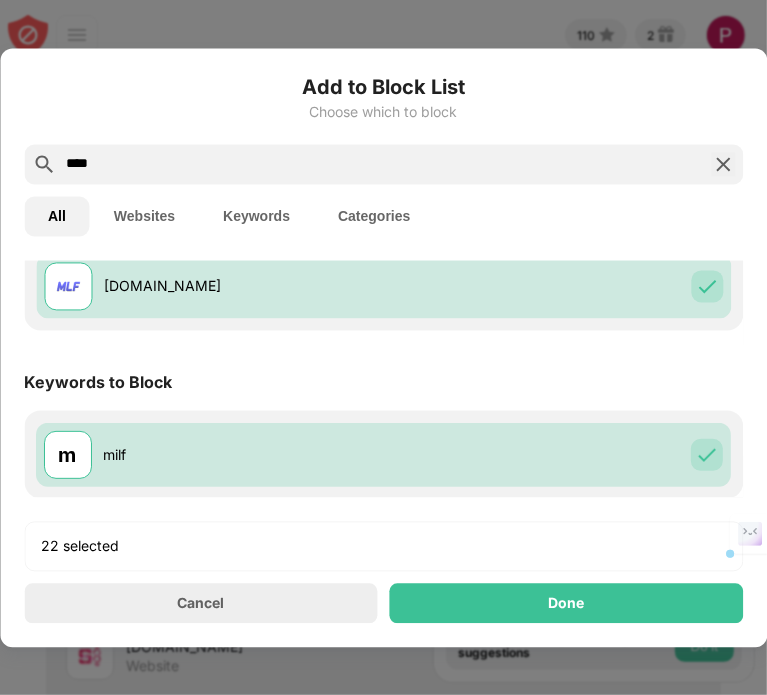 drag, startPoint x: -40, startPoint y: 191, endPoint x: -95, endPoint y: 185, distance: 55.326305 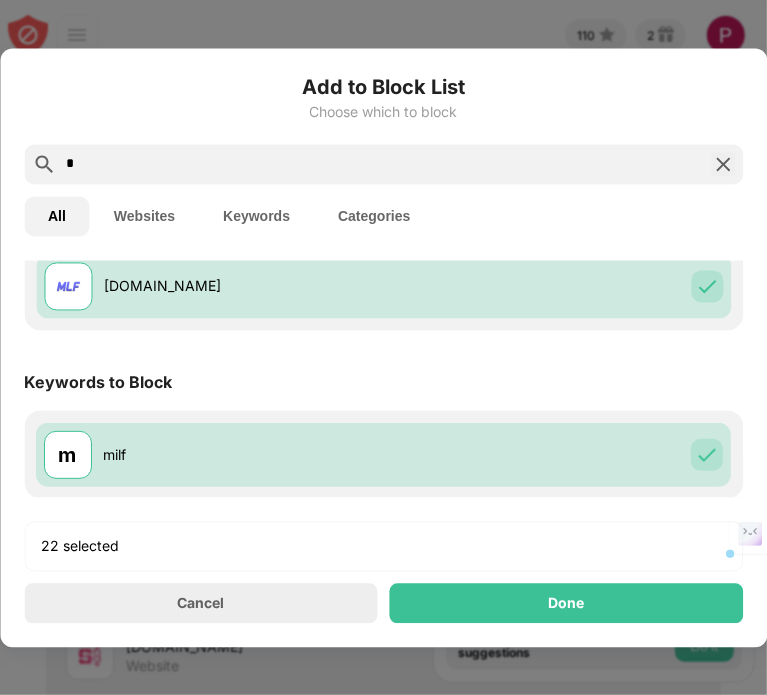 scroll, scrollTop: 0, scrollLeft: 0, axis: both 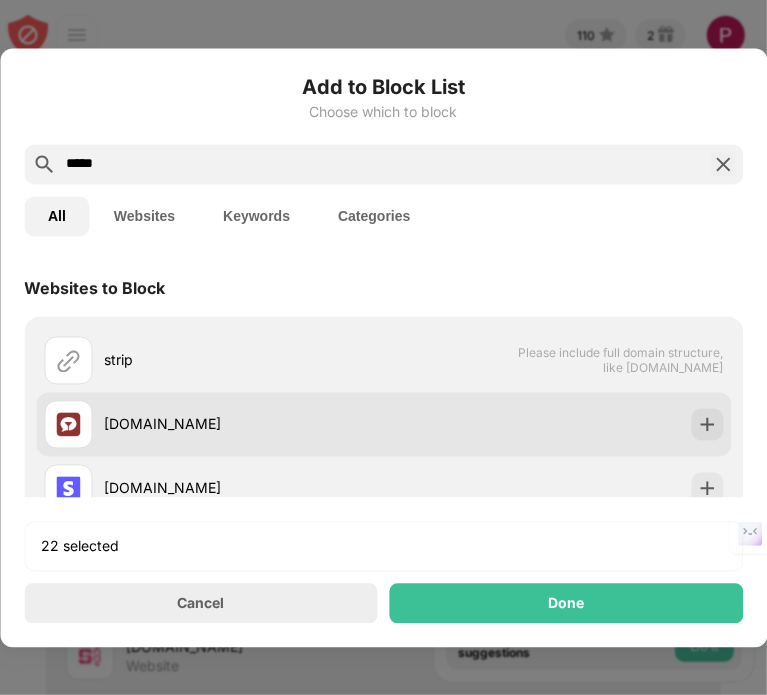 click on "[DOMAIN_NAME]" at bounding box center (244, 424) 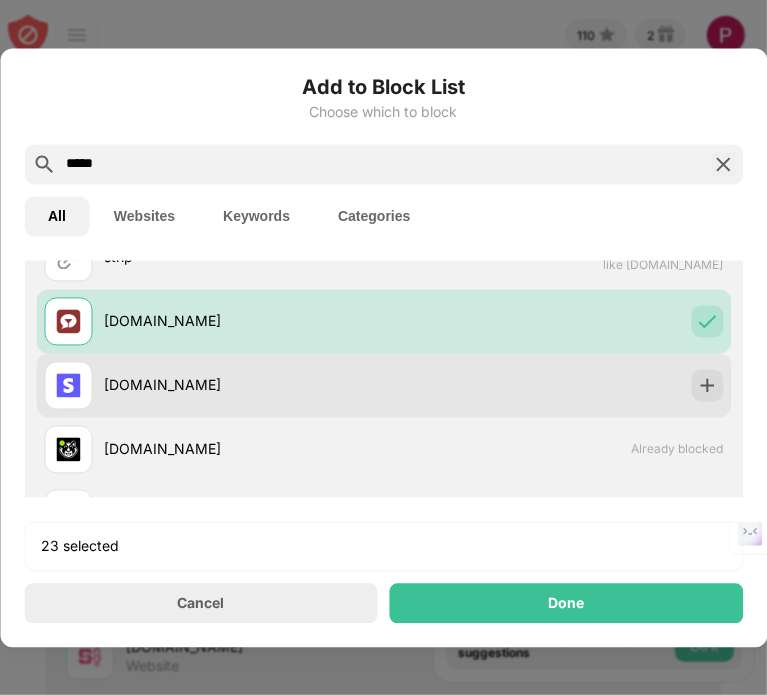 scroll, scrollTop: 104, scrollLeft: 0, axis: vertical 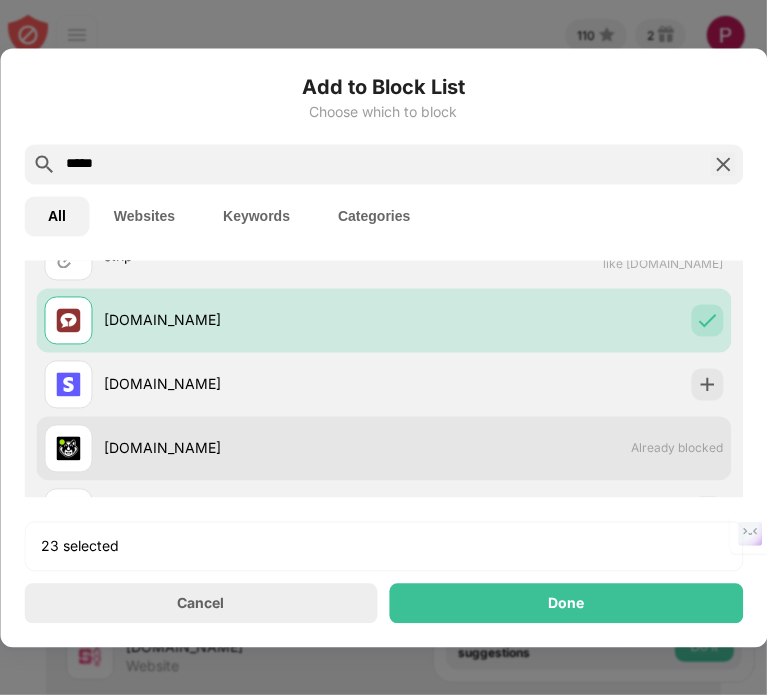 click on "[DOMAIN_NAME] Already blocked" at bounding box center [383, 448] 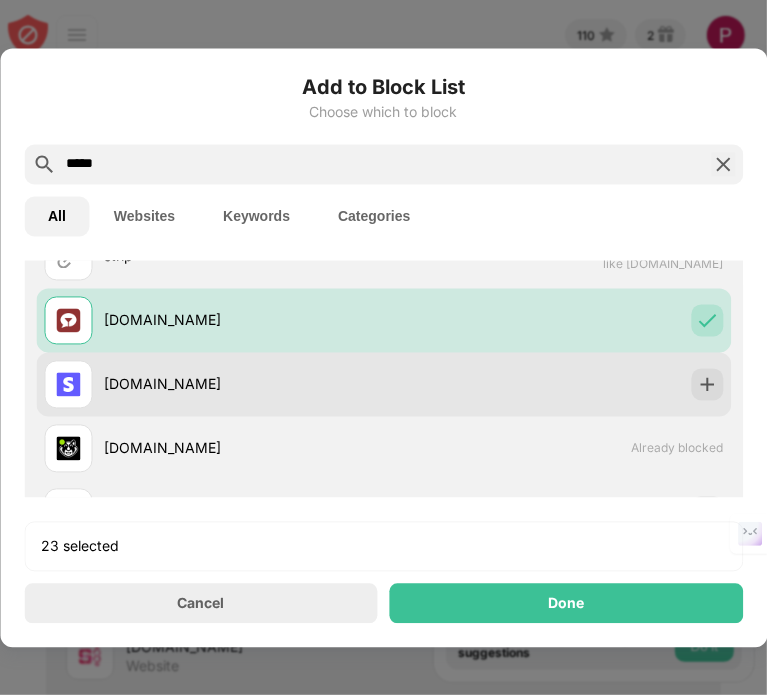 click on "[DOMAIN_NAME]" at bounding box center [244, 384] 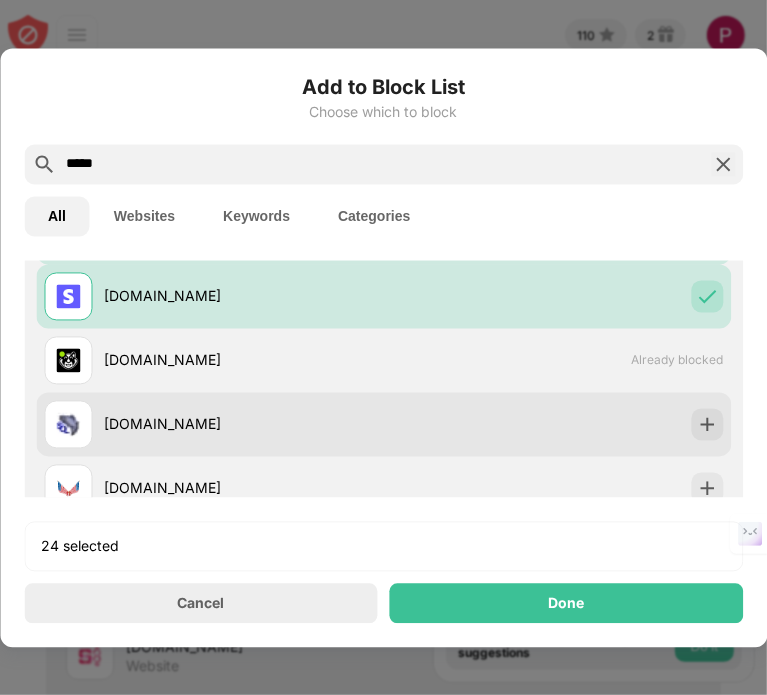click on "[DOMAIN_NAME]" at bounding box center (244, 424) 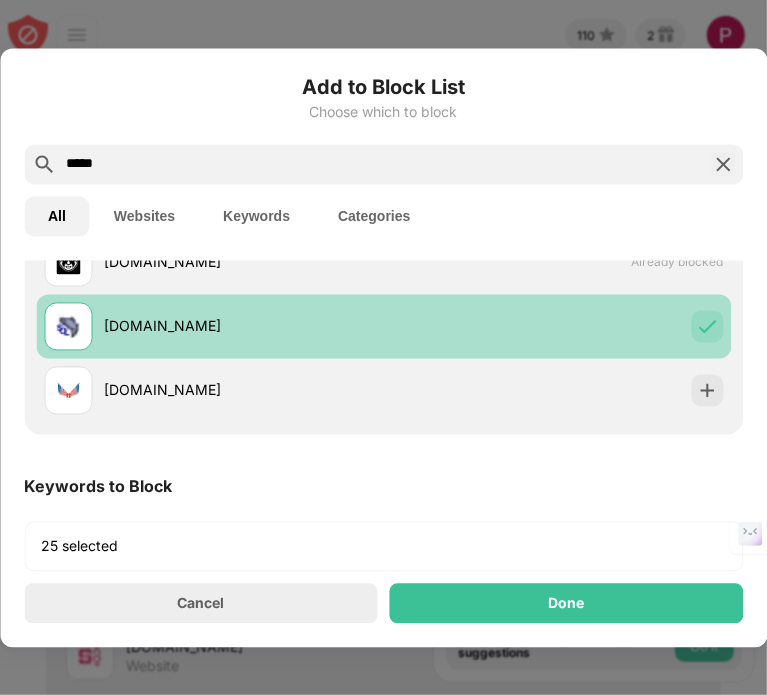 click on "[DOMAIN_NAME]" at bounding box center (383, 390) 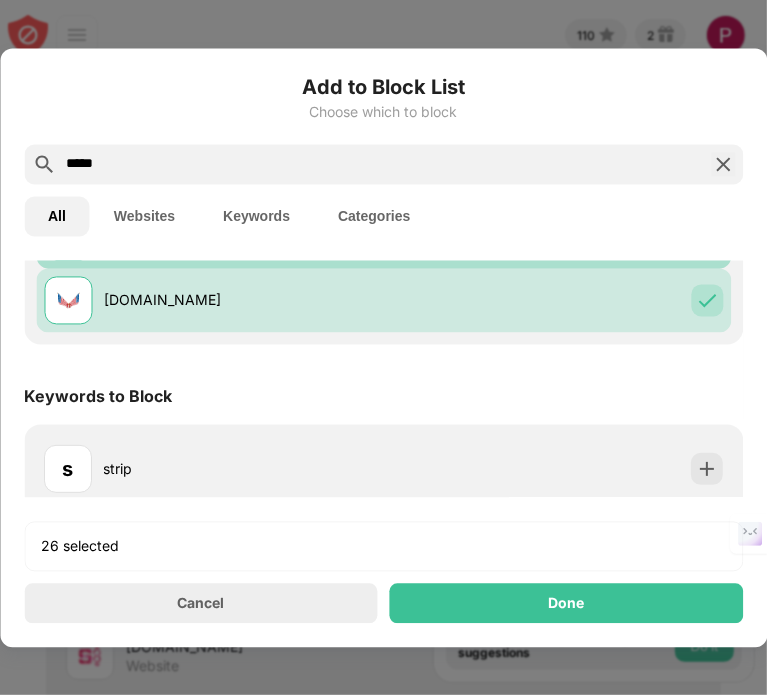 scroll, scrollTop: 384, scrollLeft: 0, axis: vertical 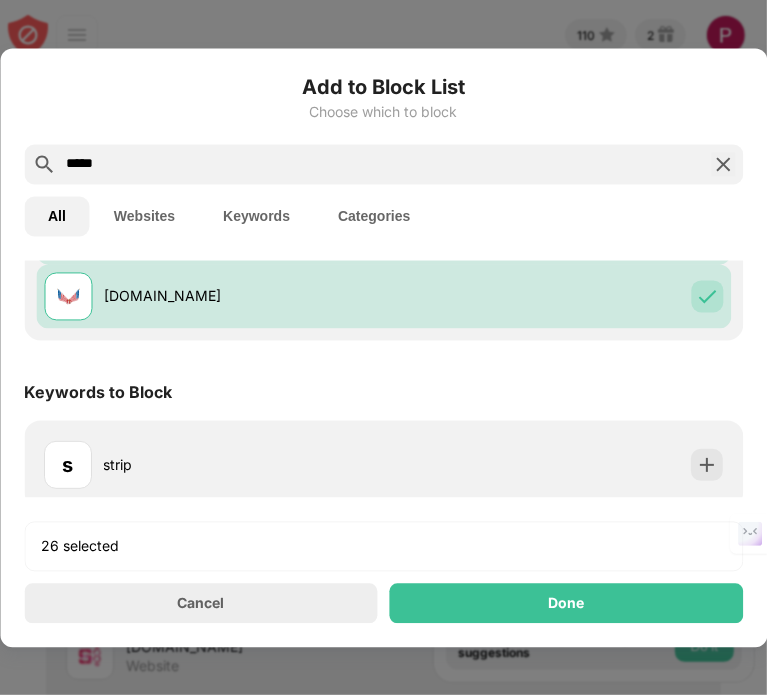 click on "s strip" at bounding box center (383, 464) 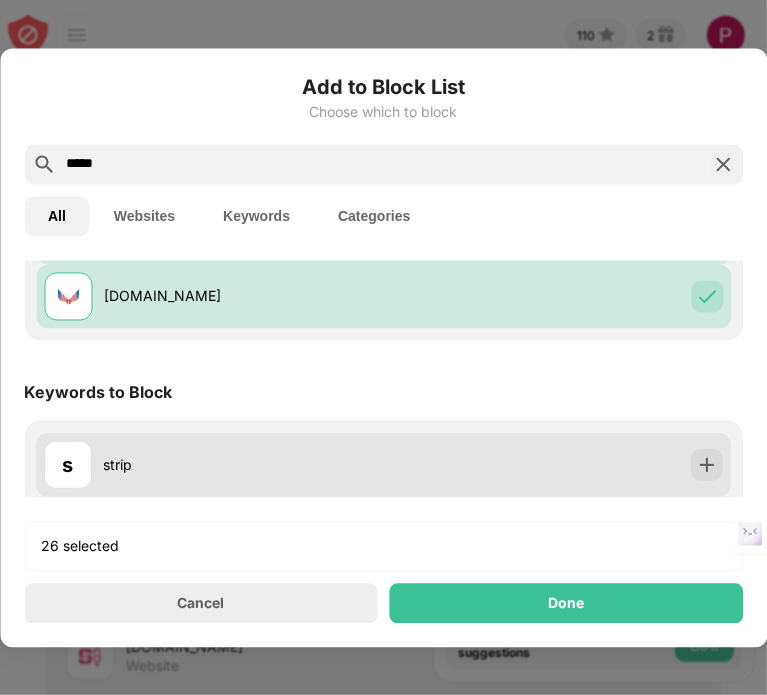 click on "s strip" at bounding box center [214, 464] 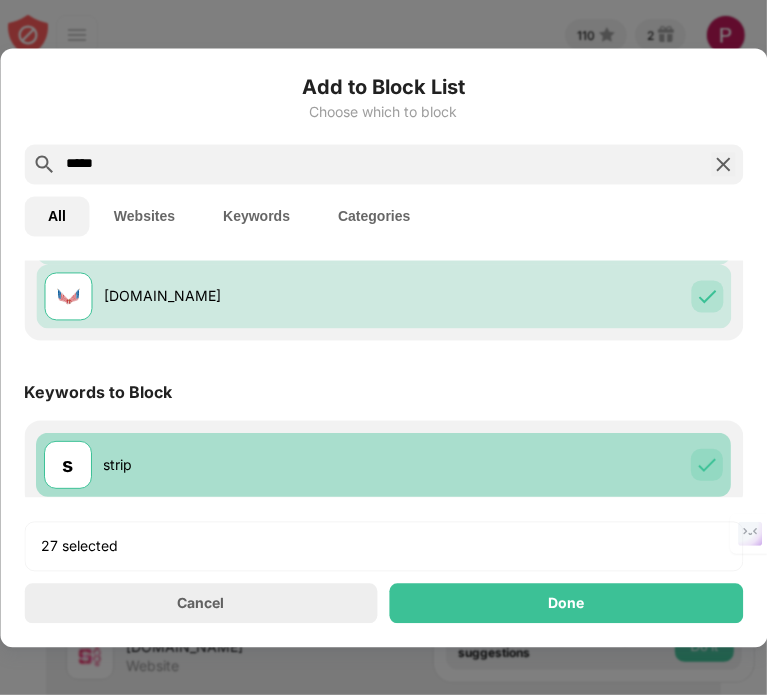 scroll, scrollTop: 394, scrollLeft: 0, axis: vertical 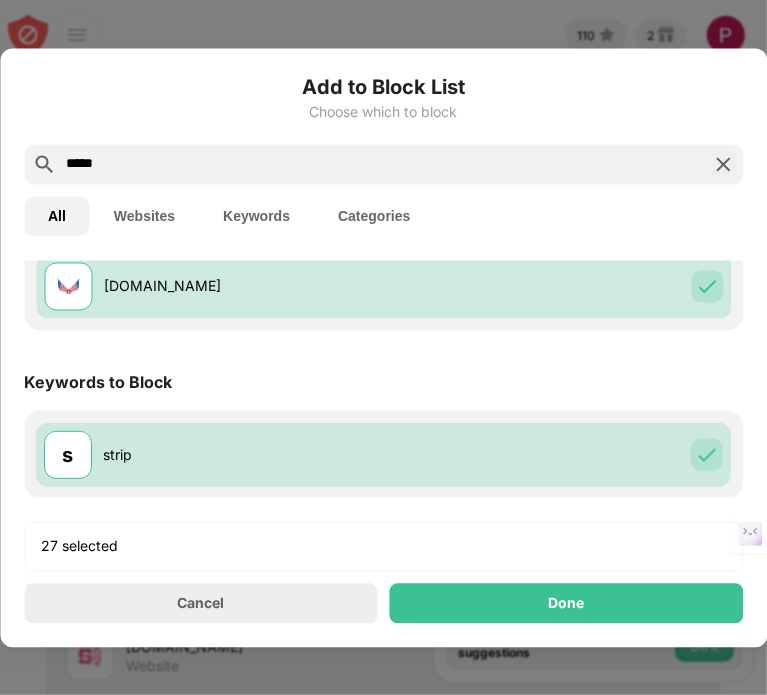 click on "*****" at bounding box center (383, 164) 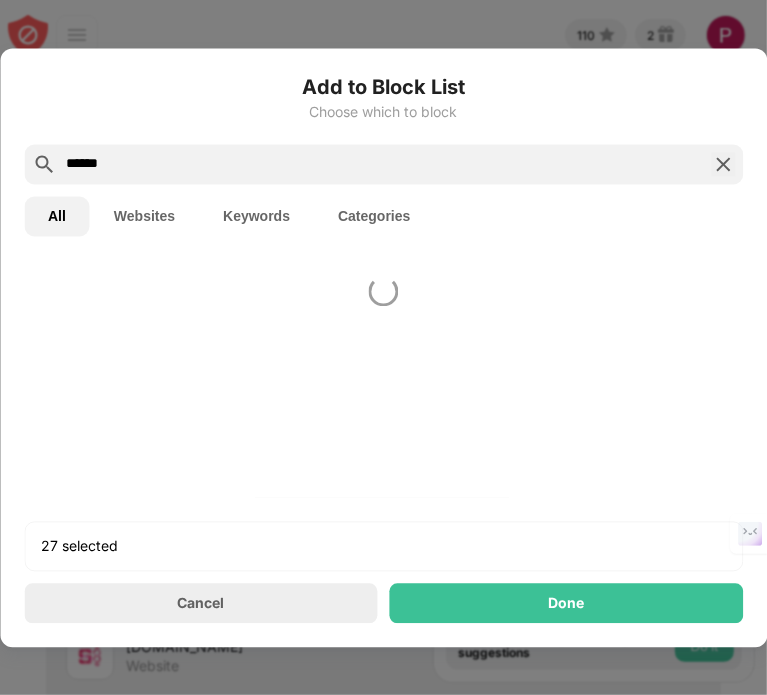 scroll, scrollTop: 0, scrollLeft: 0, axis: both 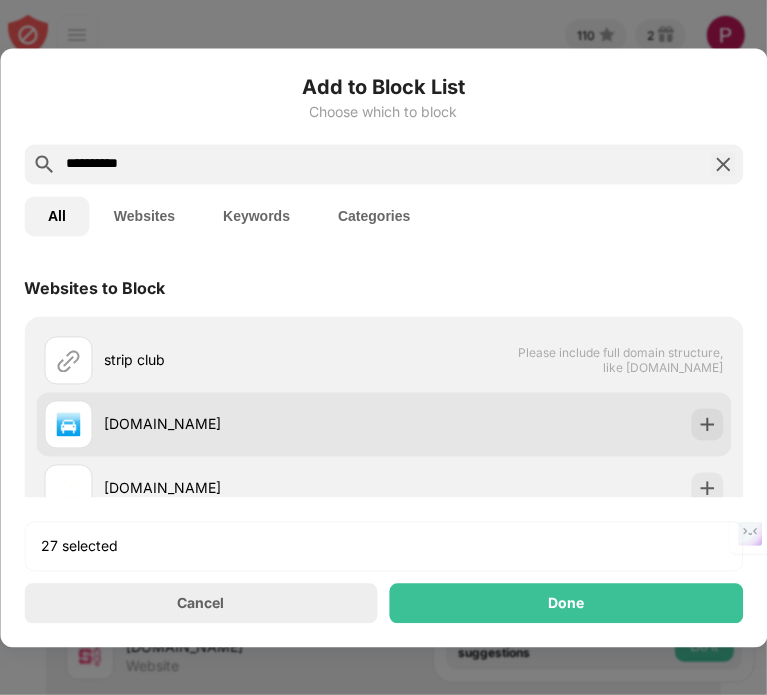click on "[DOMAIN_NAME]" at bounding box center [244, 424] 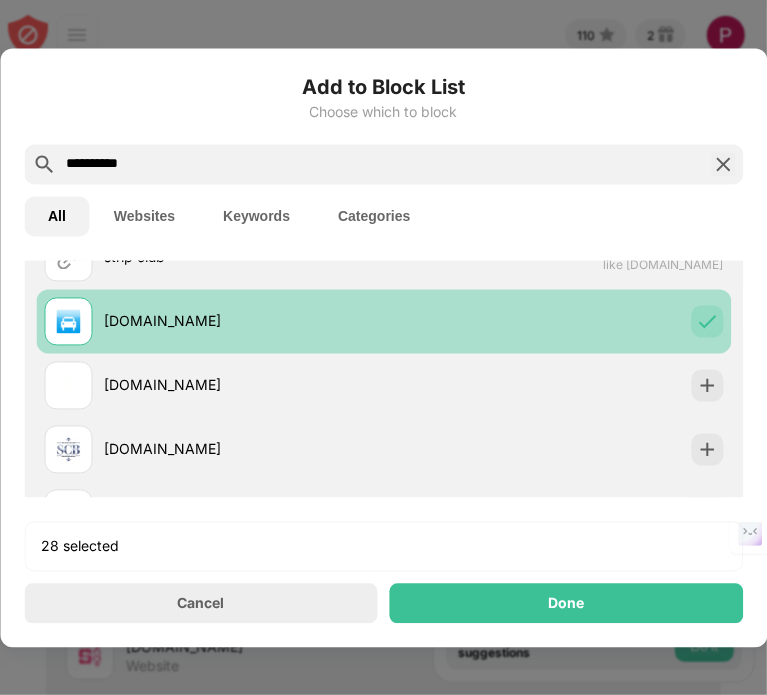 scroll, scrollTop: 104, scrollLeft: 0, axis: vertical 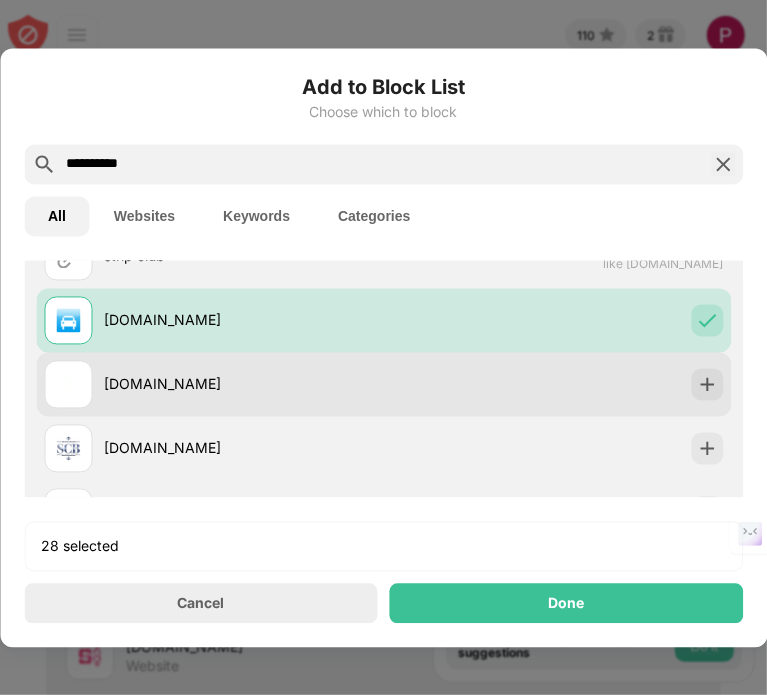 click on "[DOMAIN_NAME]" at bounding box center (244, 384) 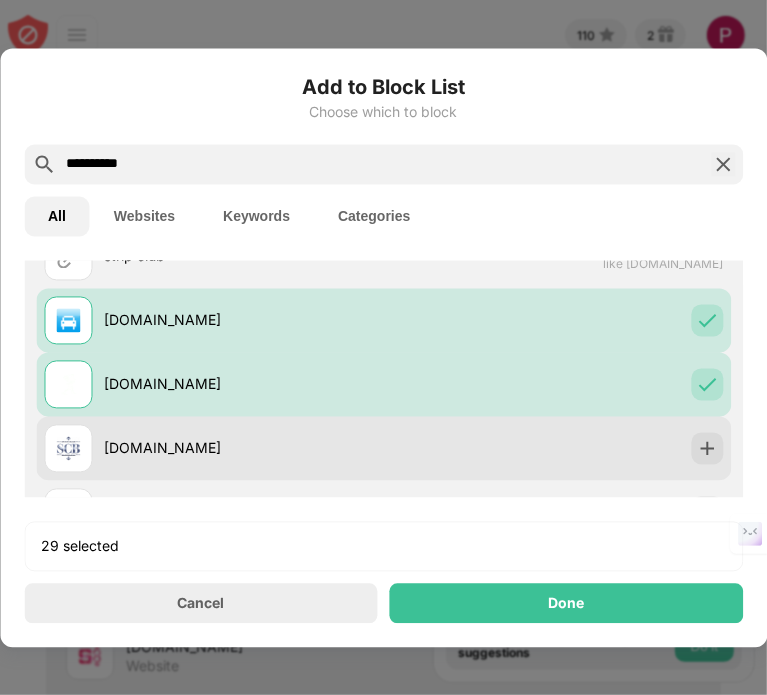 click on "[DOMAIN_NAME]" at bounding box center (214, 448) 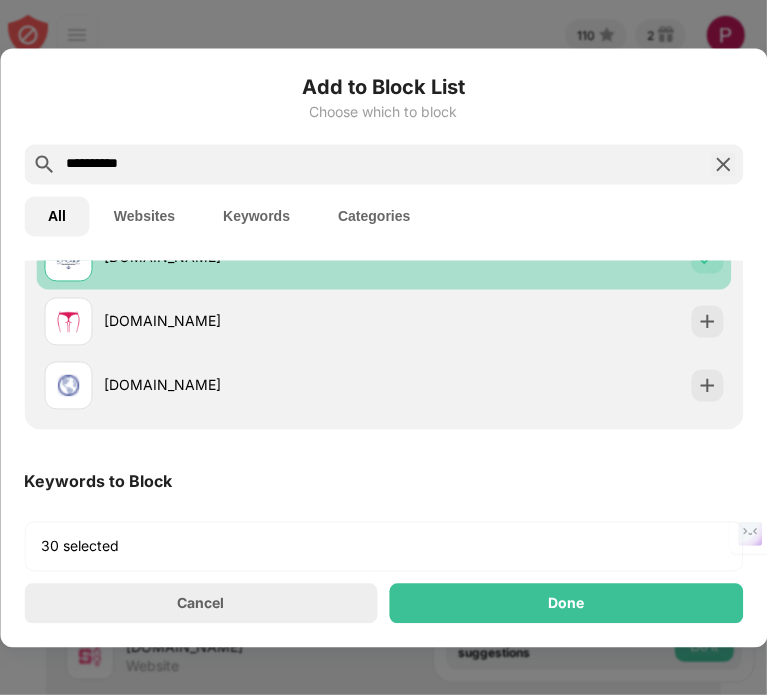 scroll, scrollTop: 294, scrollLeft: 0, axis: vertical 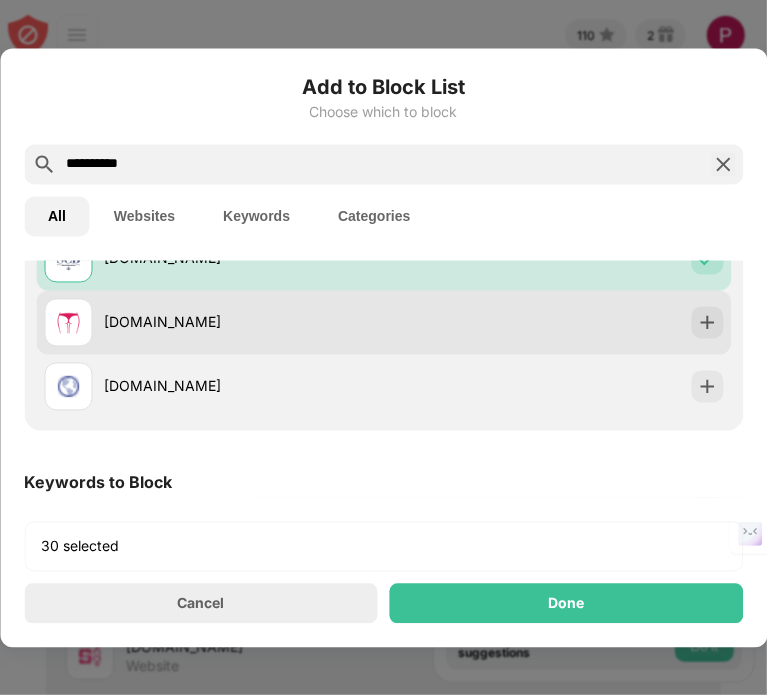 click on "[DOMAIN_NAME]" at bounding box center [214, 322] 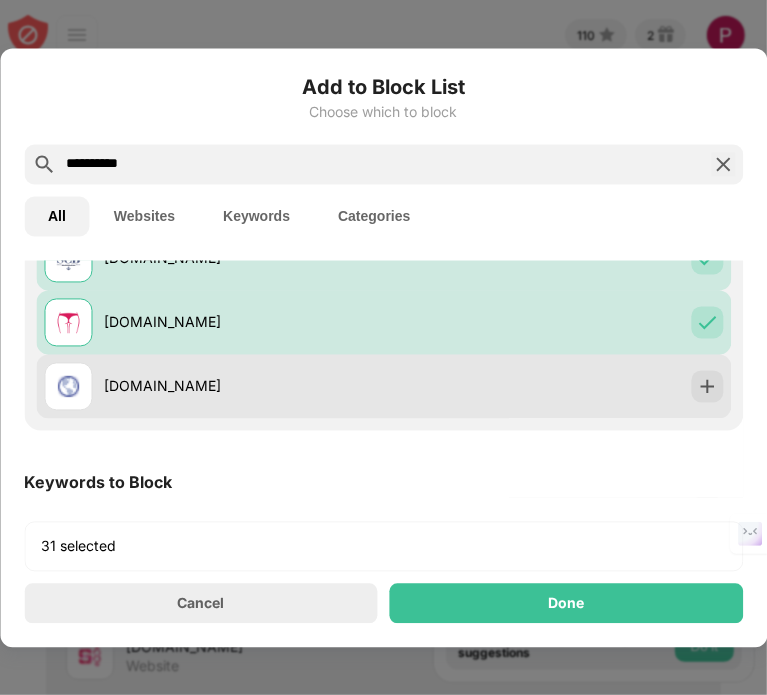 click on "[DOMAIN_NAME]" at bounding box center [383, 386] 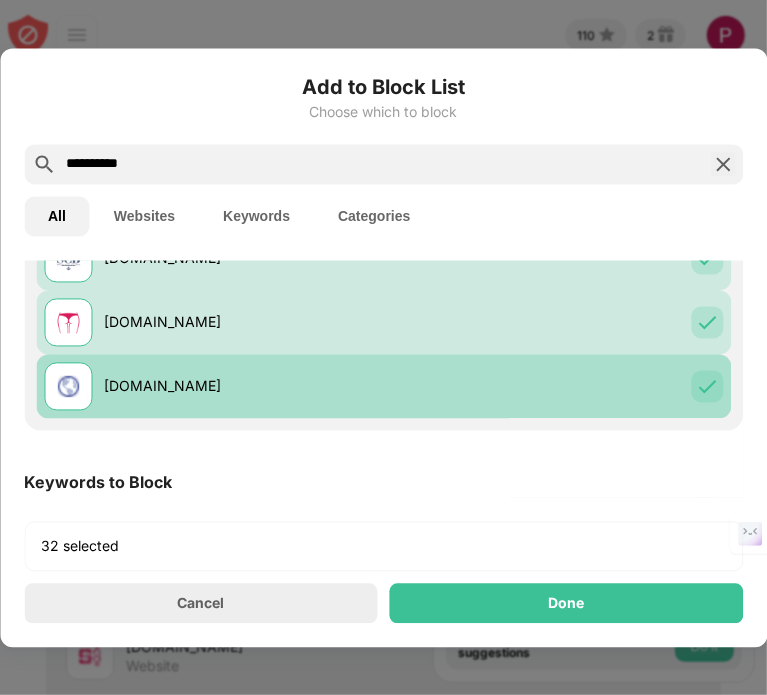 scroll, scrollTop: 394, scrollLeft: 0, axis: vertical 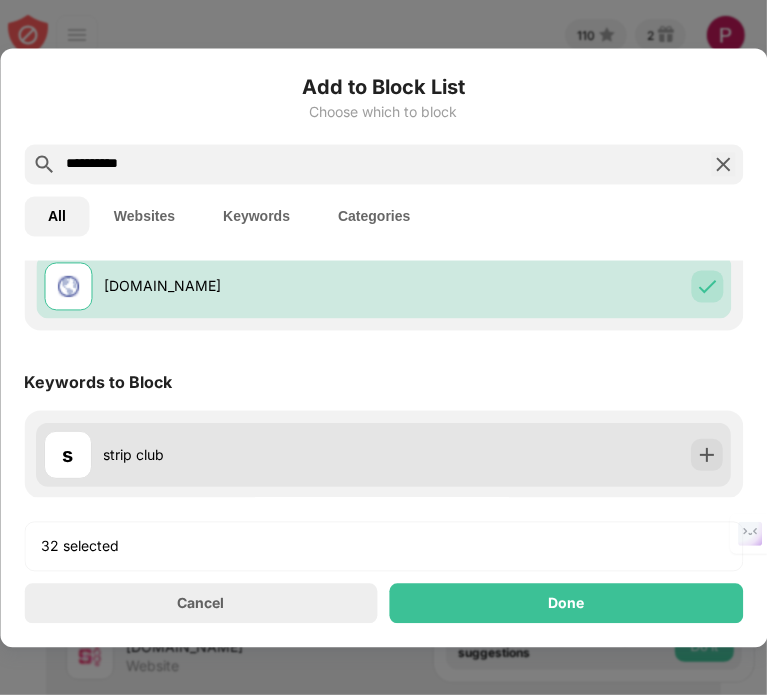 click on "s strip club" at bounding box center (383, 454) 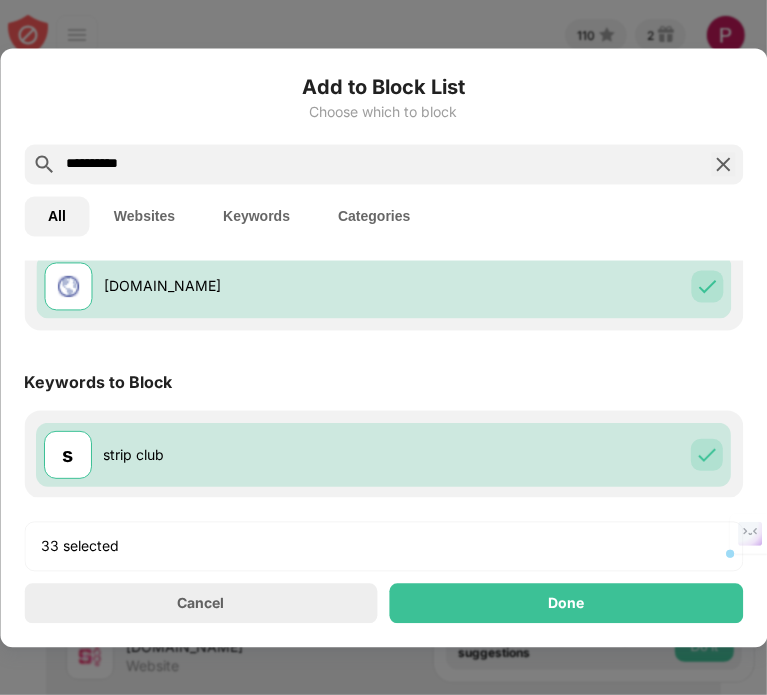 drag, startPoint x: 164, startPoint y: 154, endPoint x: 98, endPoint y: 174, distance: 68.96376 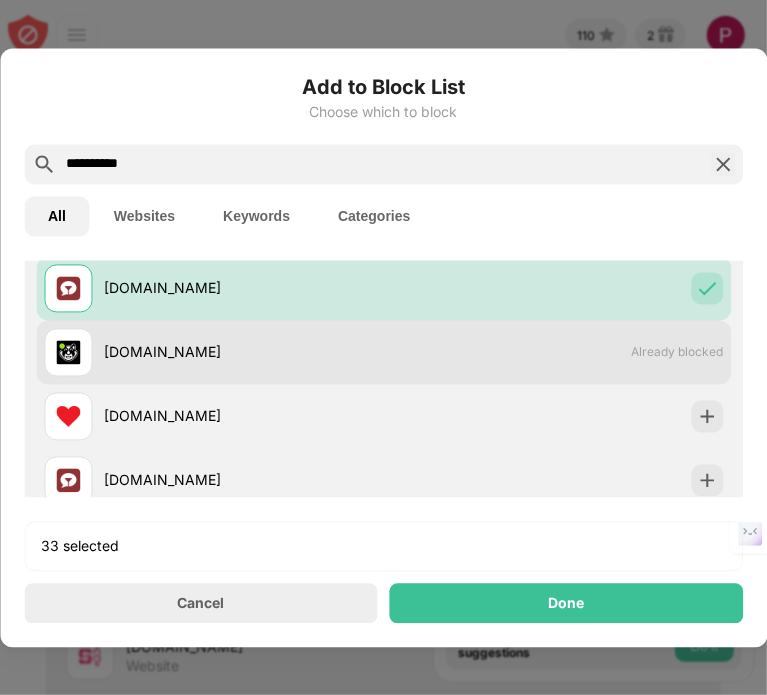 scroll, scrollTop: 138, scrollLeft: 0, axis: vertical 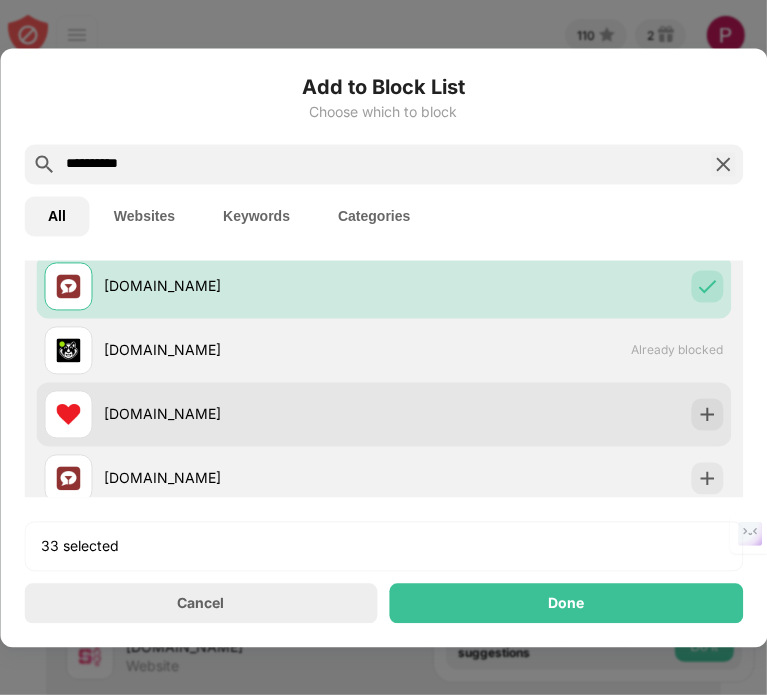 type on "**********" 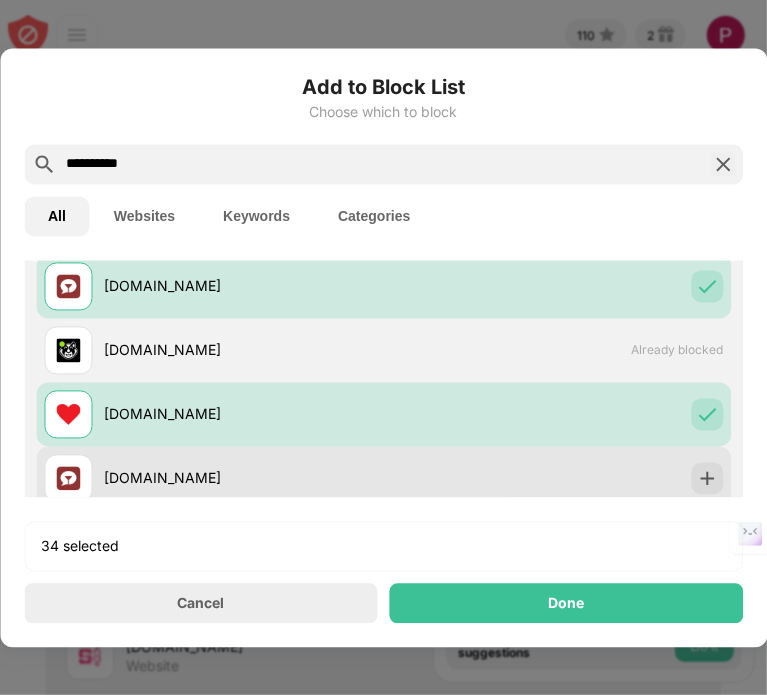 click on "[DOMAIN_NAME]" at bounding box center [244, 478] 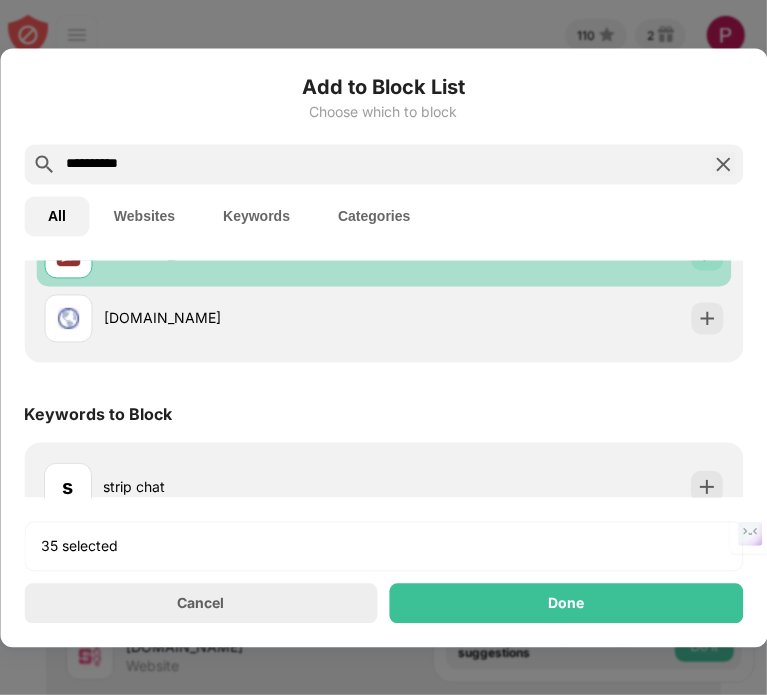 scroll, scrollTop: 365, scrollLeft: 0, axis: vertical 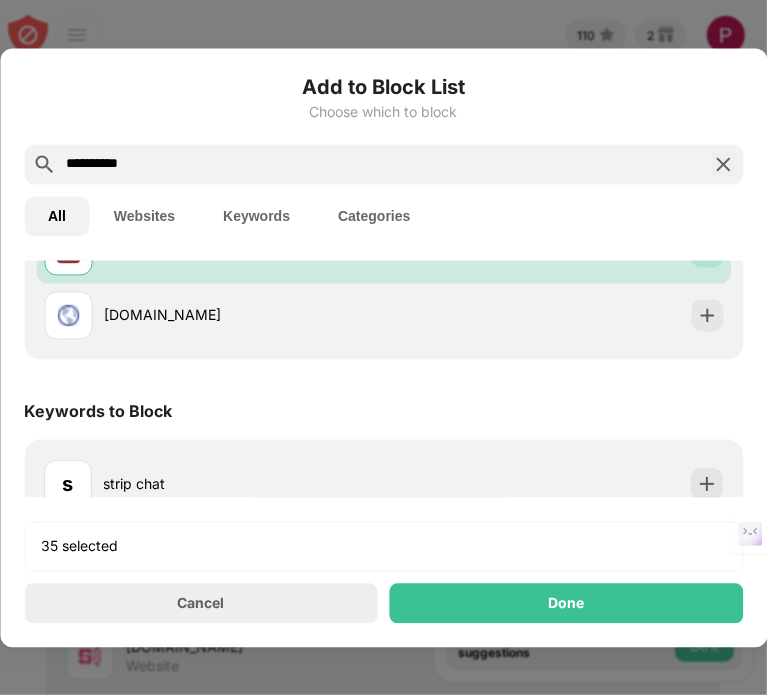 click on "strip chat Please include full domain structure, like [DOMAIN_NAME] [DOMAIN_NAME] [DOMAIN_NAME] Already blocked [DOMAIN_NAME] [DOMAIN_NAME] [DOMAIN_NAME]" at bounding box center (383, 155) 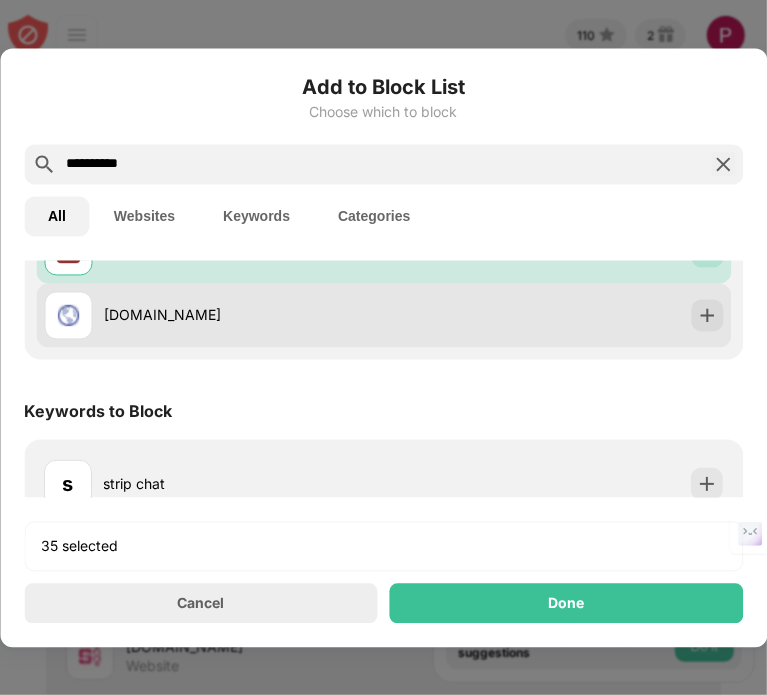 click on "[DOMAIN_NAME]" at bounding box center (214, 315) 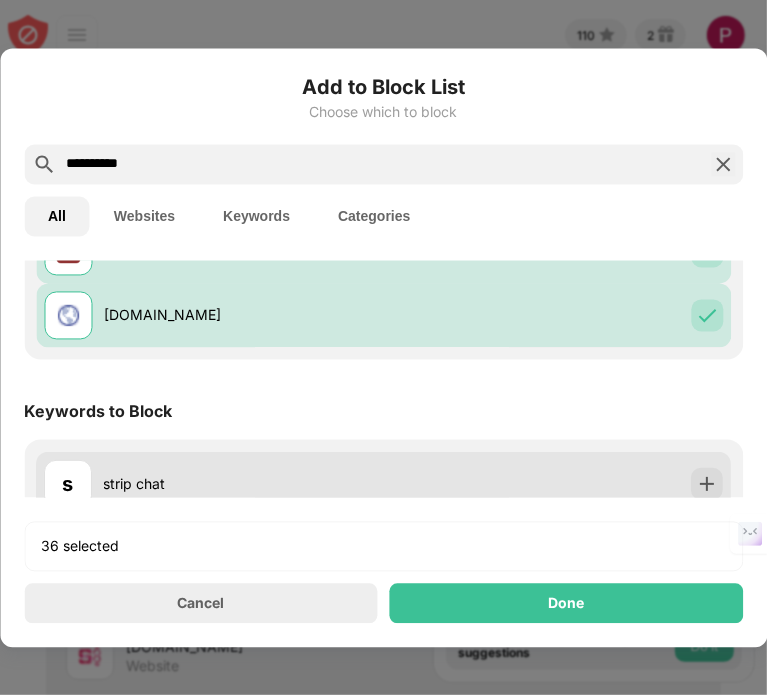 click on "strip chat" at bounding box center [244, 483] 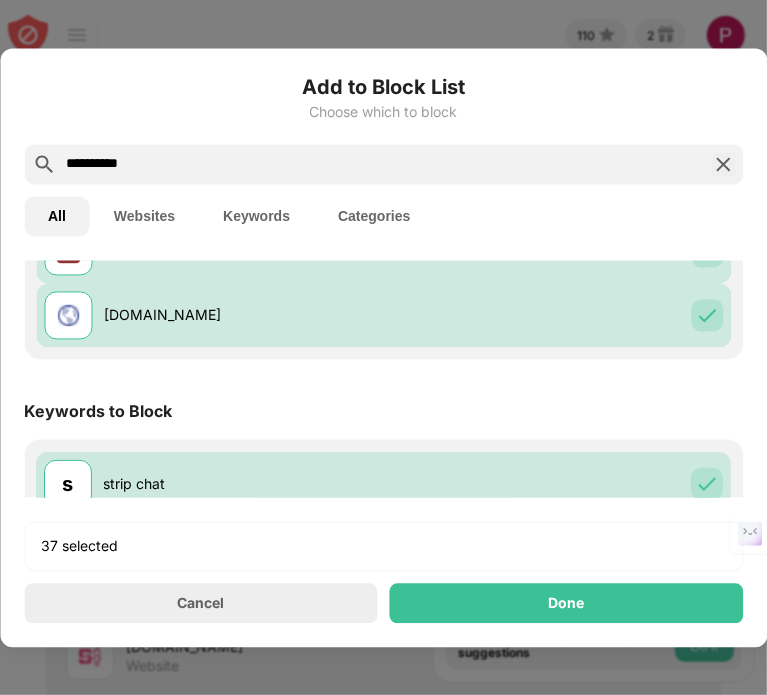 scroll, scrollTop: 394, scrollLeft: 0, axis: vertical 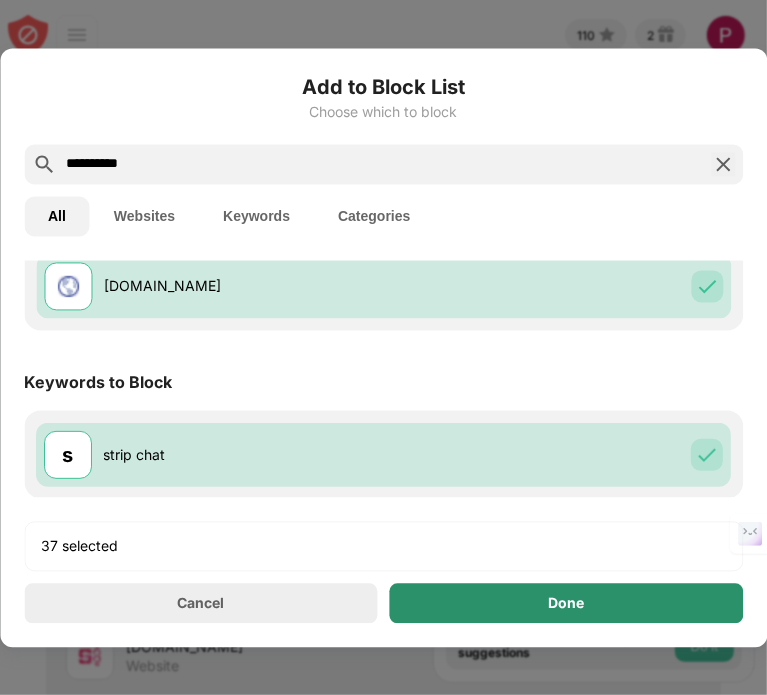 click on "Done" at bounding box center [567, 603] 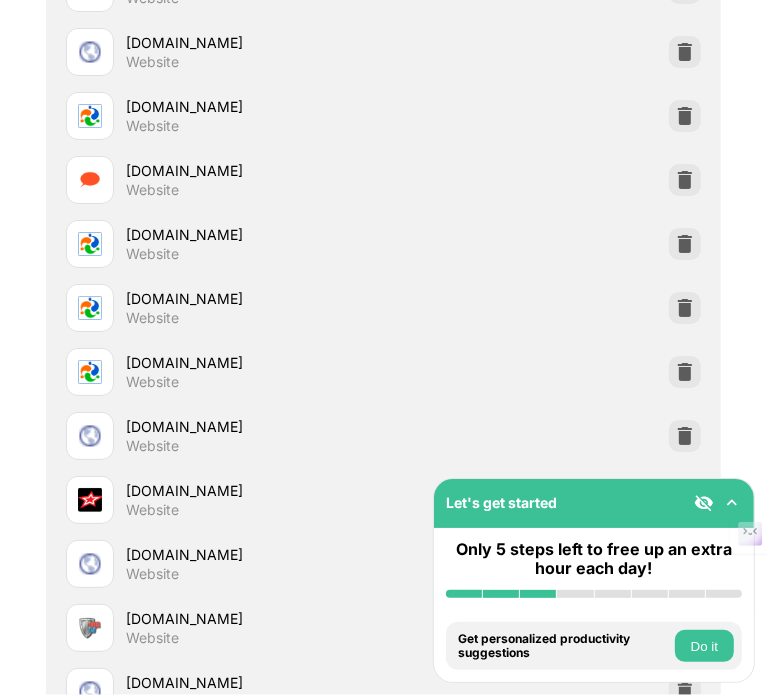 scroll, scrollTop: 1915, scrollLeft: 0, axis: vertical 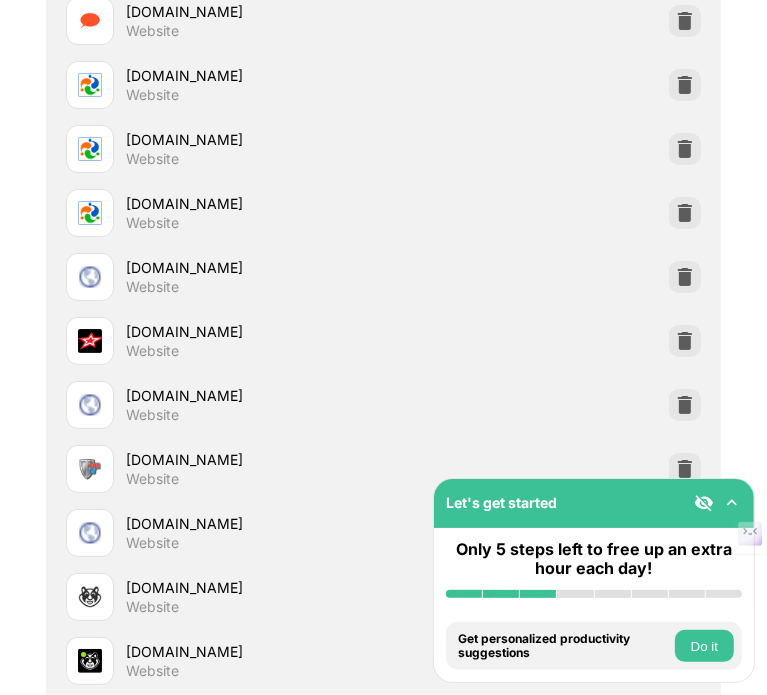 click at bounding box center [704, 503] 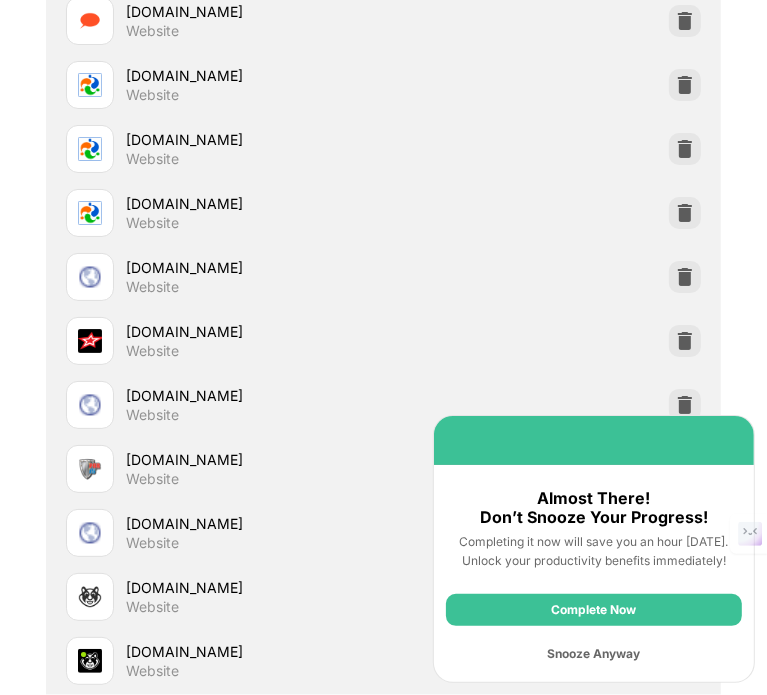 click on "Snooze Anyway" at bounding box center [594, 654] 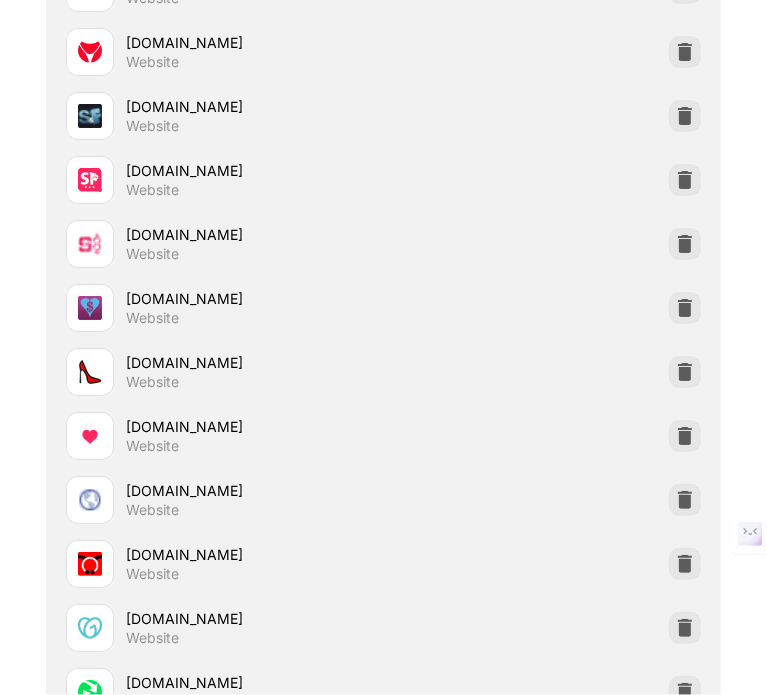 scroll, scrollTop: 0, scrollLeft: 0, axis: both 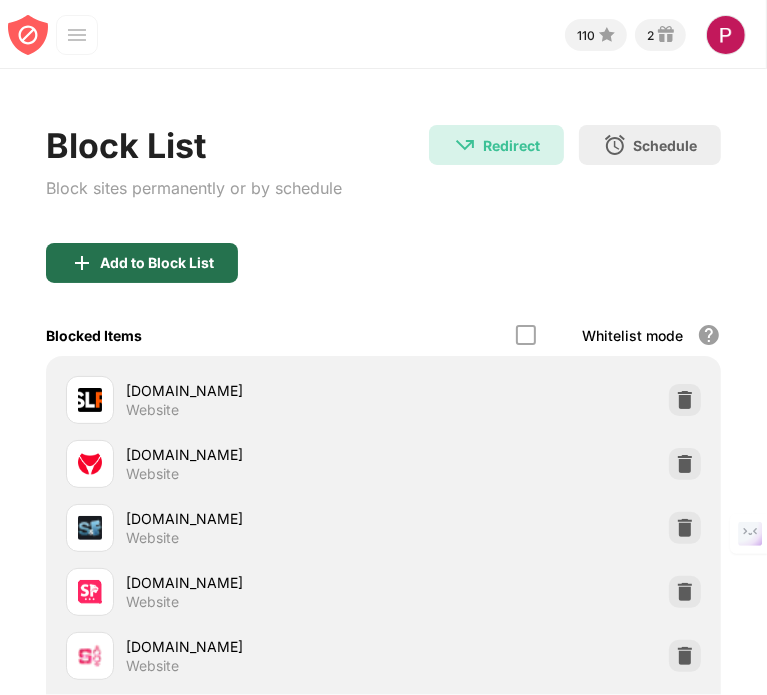 click on "Add to Block List" at bounding box center [142, 263] 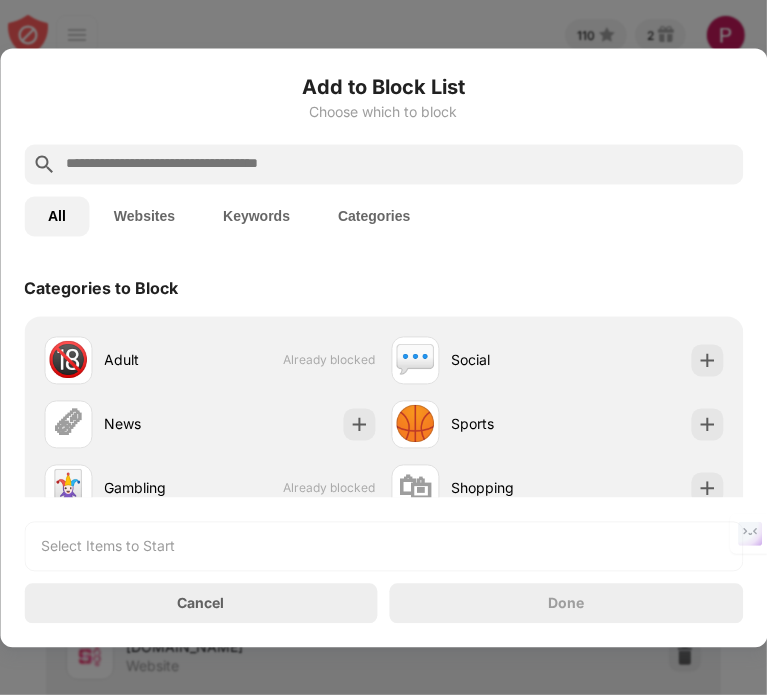 click on "Websites" at bounding box center [144, 216] 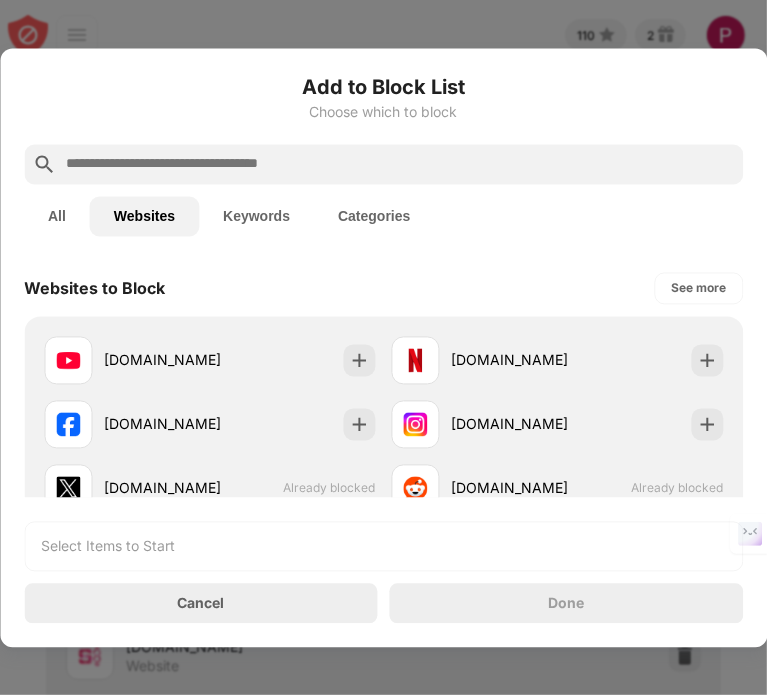 click at bounding box center [399, 164] 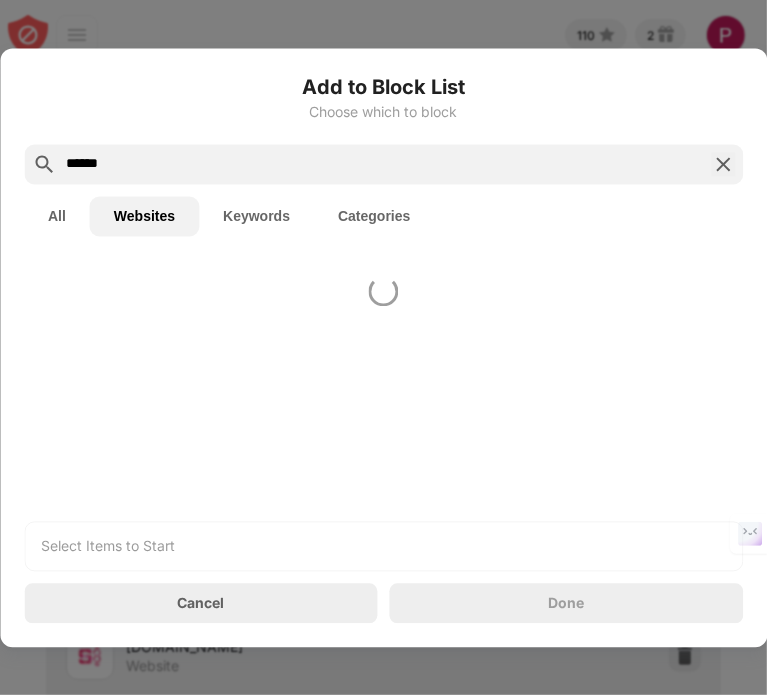 type on "******" 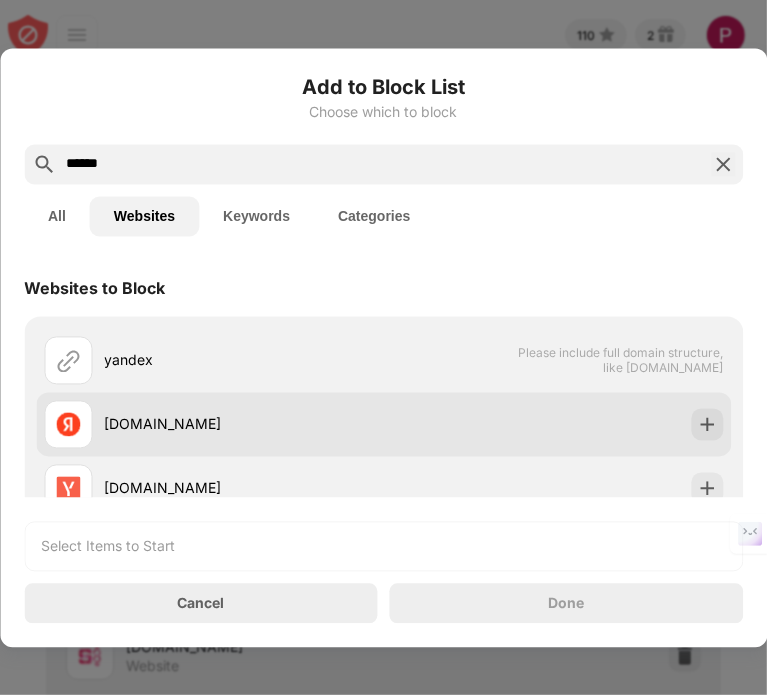 scroll, scrollTop: 44, scrollLeft: 0, axis: vertical 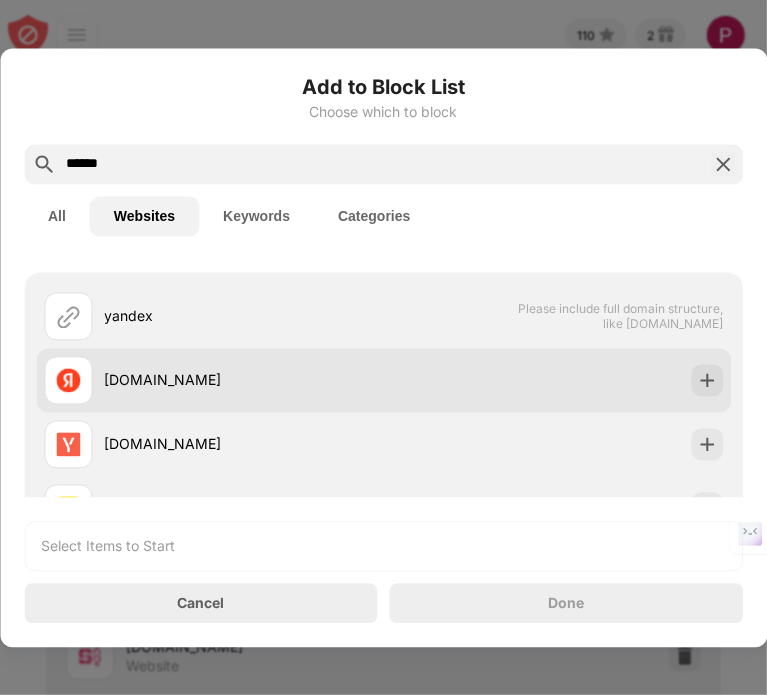 click on "[DOMAIN_NAME]" at bounding box center (244, 380) 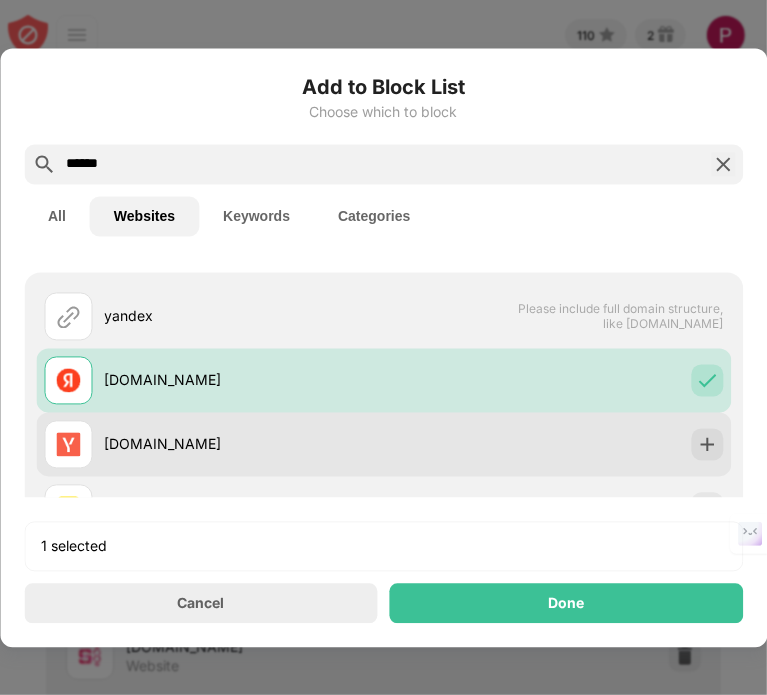 click on "[DOMAIN_NAME]" at bounding box center [244, 444] 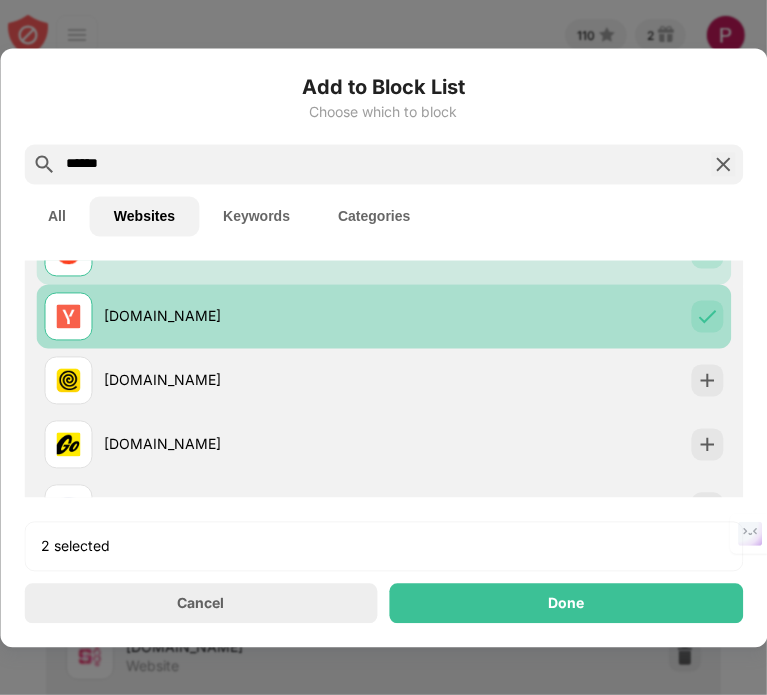 scroll, scrollTop: 184, scrollLeft: 0, axis: vertical 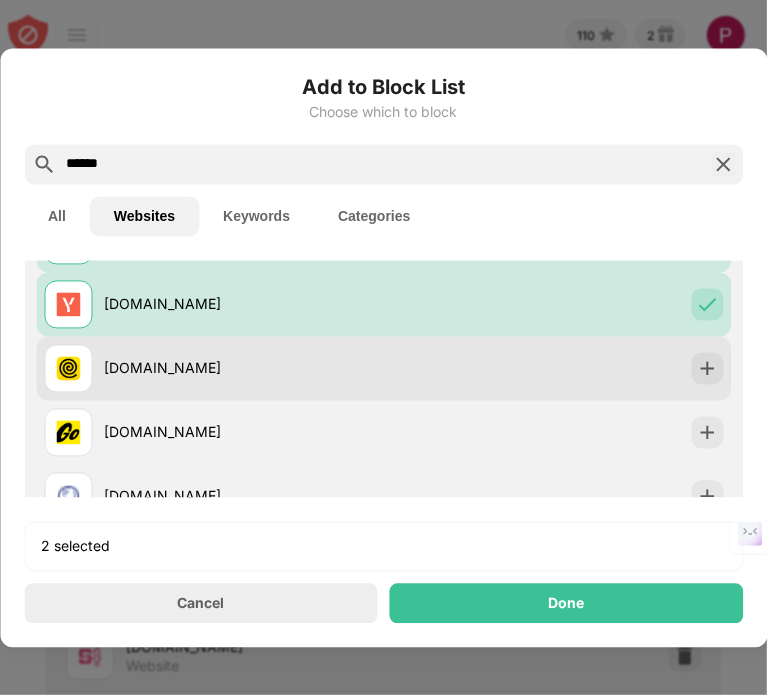 click on "[DOMAIN_NAME]" at bounding box center (214, 368) 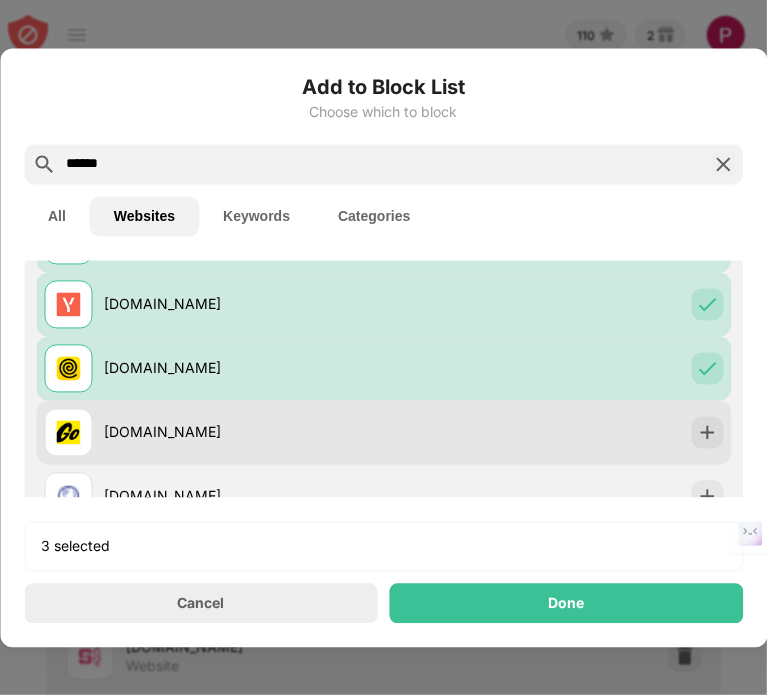 click on "[DOMAIN_NAME]" at bounding box center [244, 432] 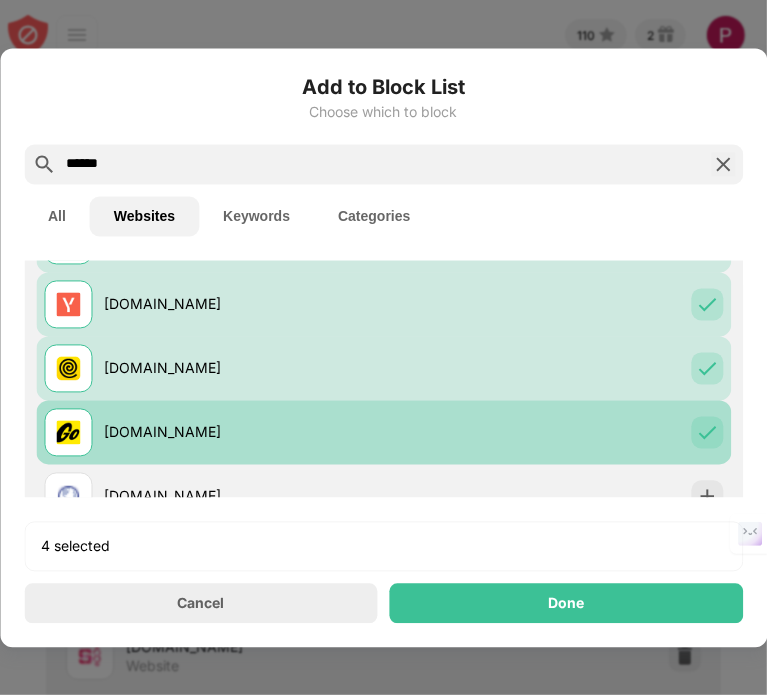 scroll, scrollTop: 238, scrollLeft: 0, axis: vertical 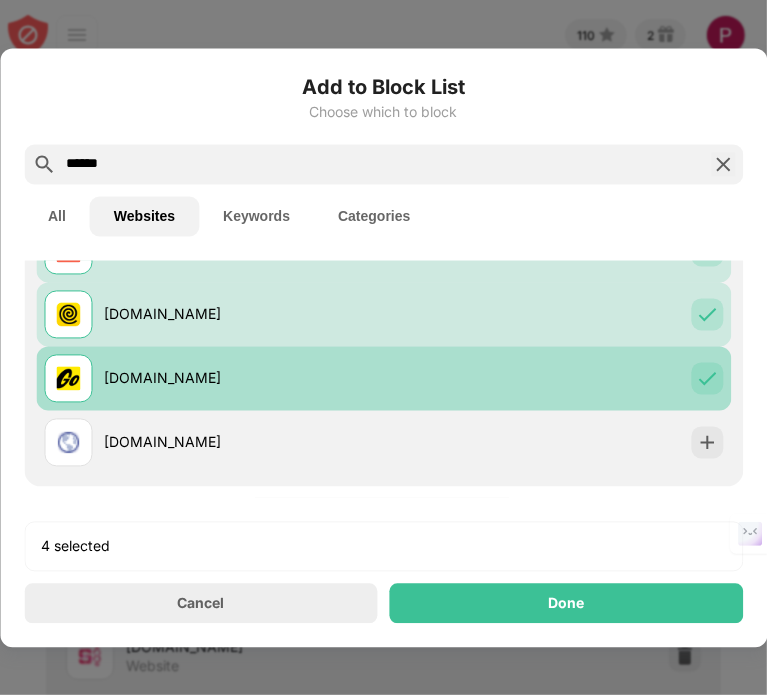 click on "[DOMAIN_NAME]" at bounding box center (214, 442) 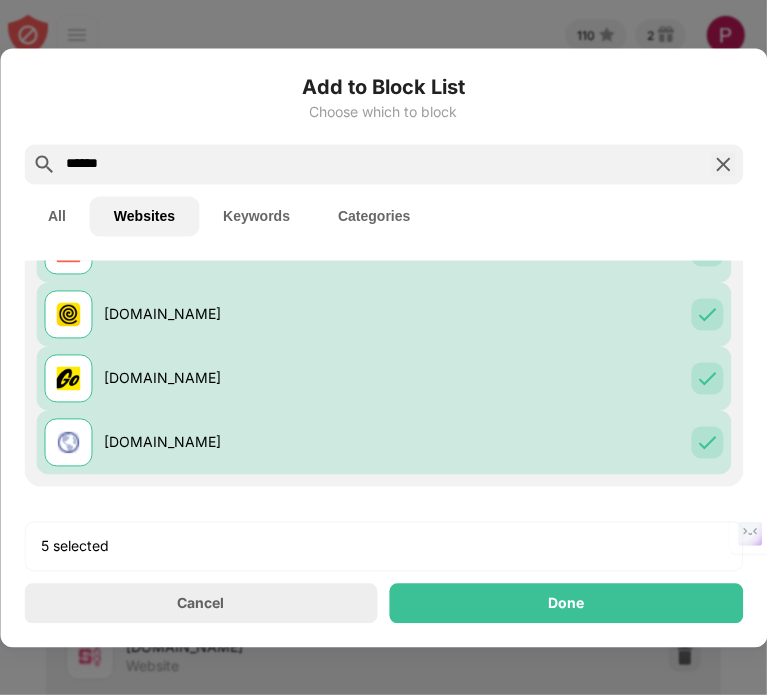 click on "All" at bounding box center [57, 216] 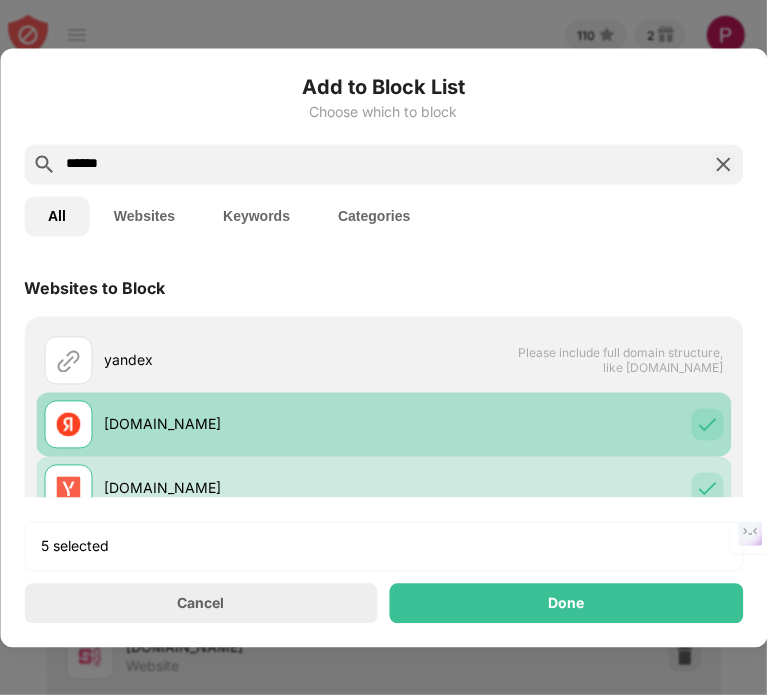 scroll, scrollTop: 394, scrollLeft: 0, axis: vertical 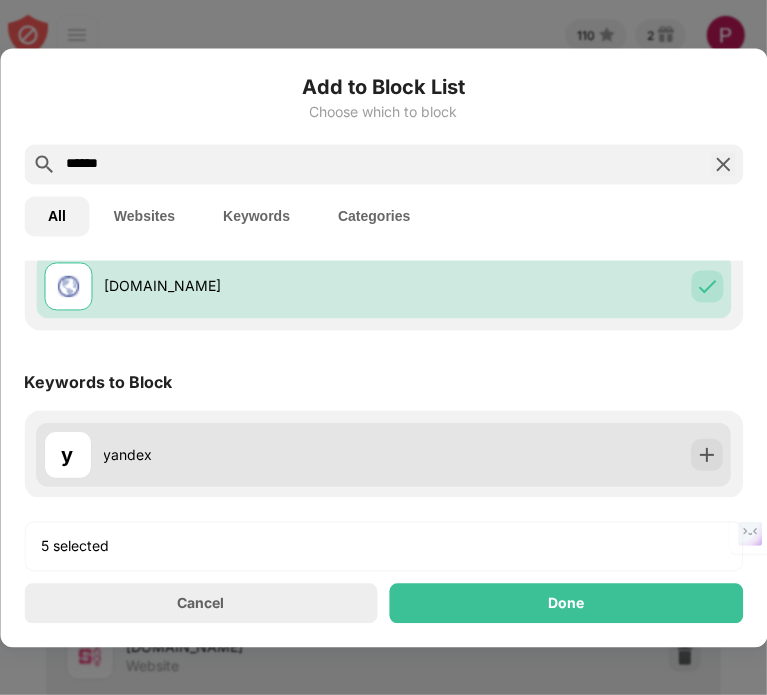 click on "y yandex" at bounding box center (214, 454) 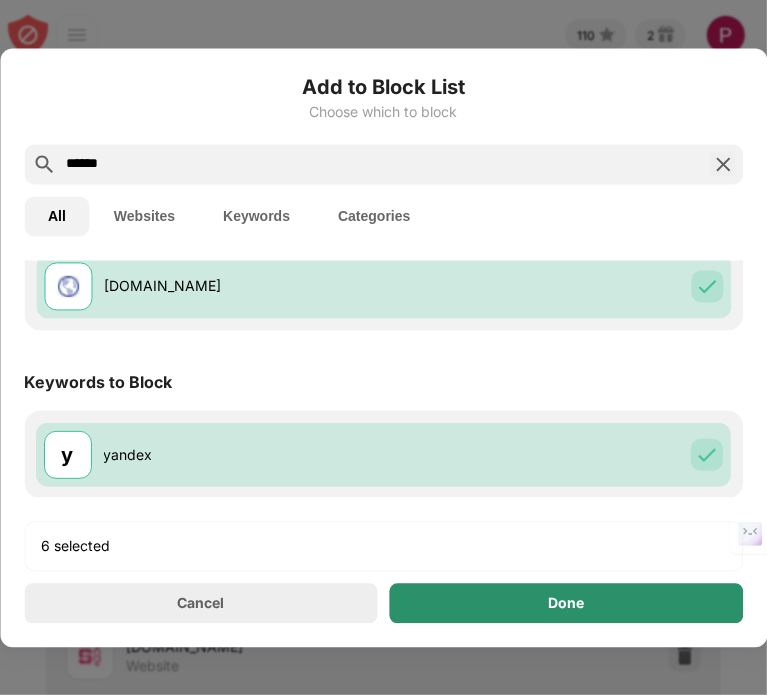 click on "Done" at bounding box center (566, 603) 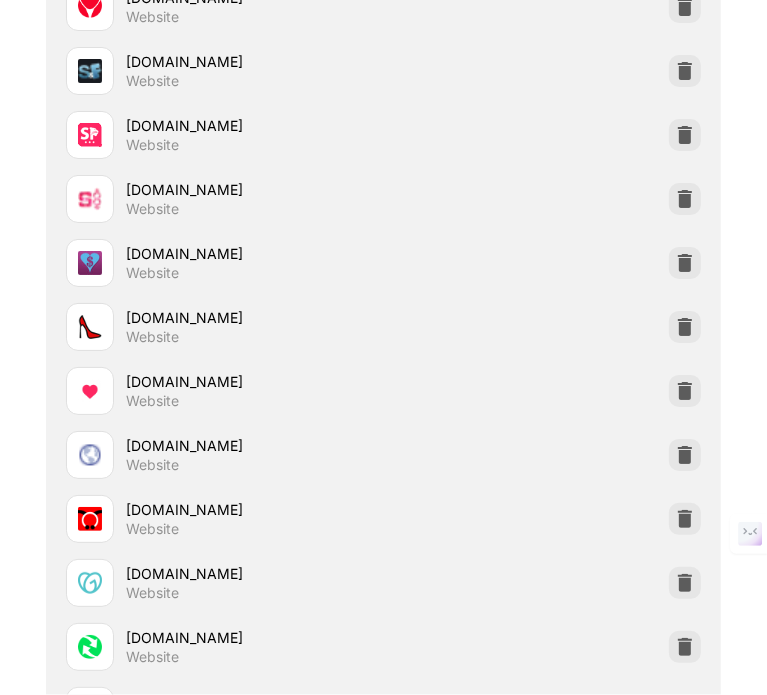 scroll, scrollTop: 0, scrollLeft: 0, axis: both 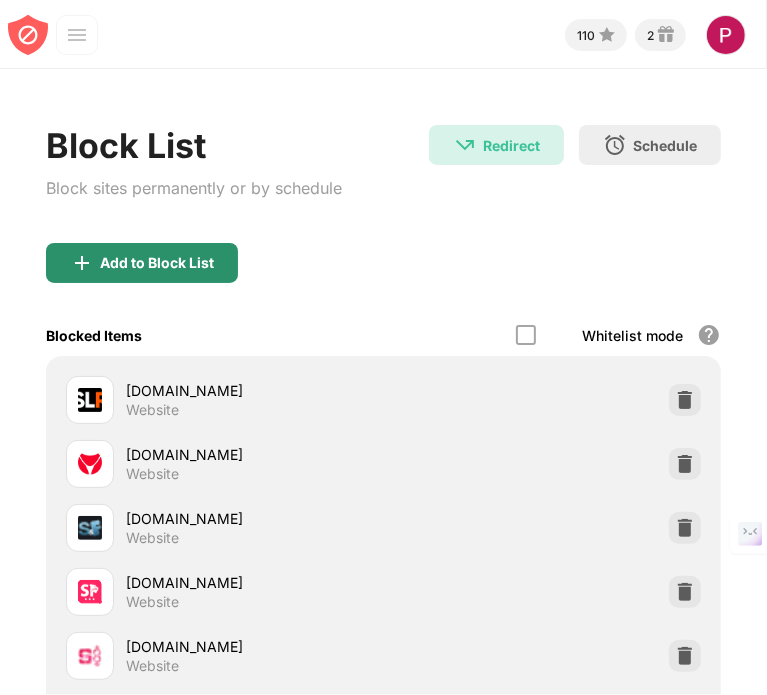 click on "Add to Block List" at bounding box center (142, 263) 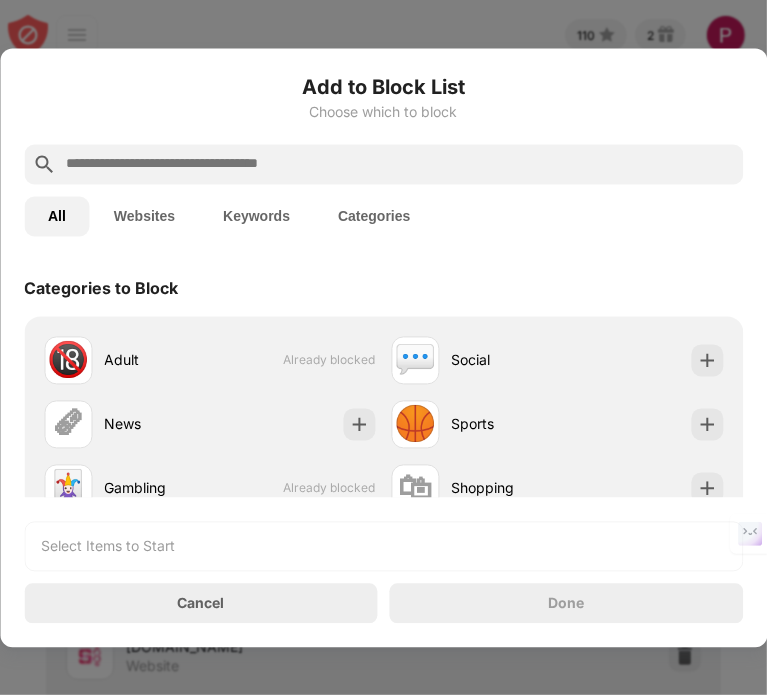 click at bounding box center (383, 164) 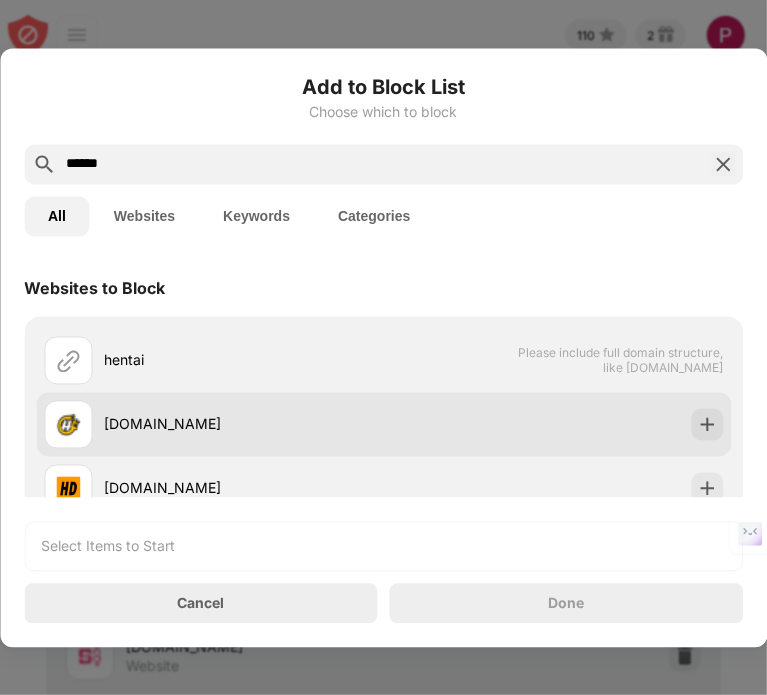 type on "******" 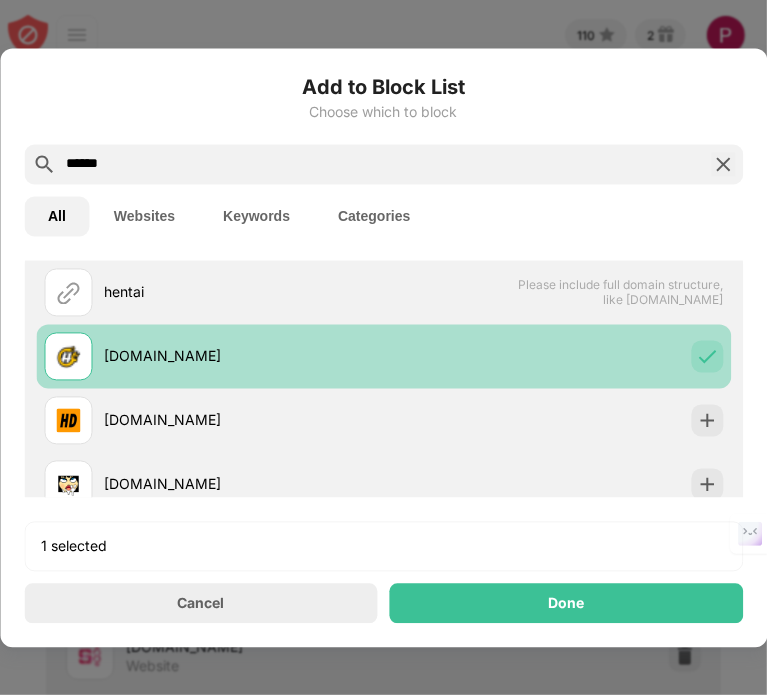 scroll, scrollTop: 74, scrollLeft: 0, axis: vertical 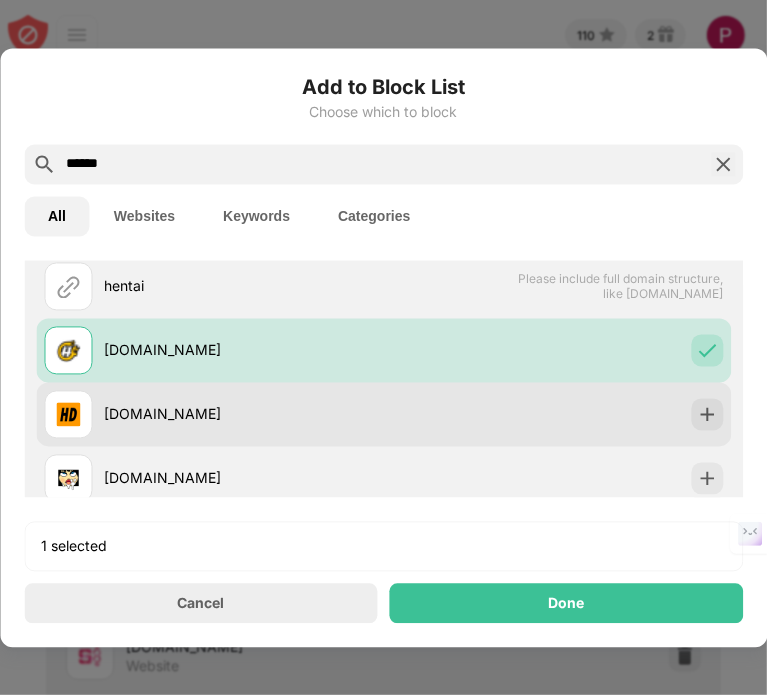 click on "[DOMAIN_NAME]" at bounding box center [244, 414] 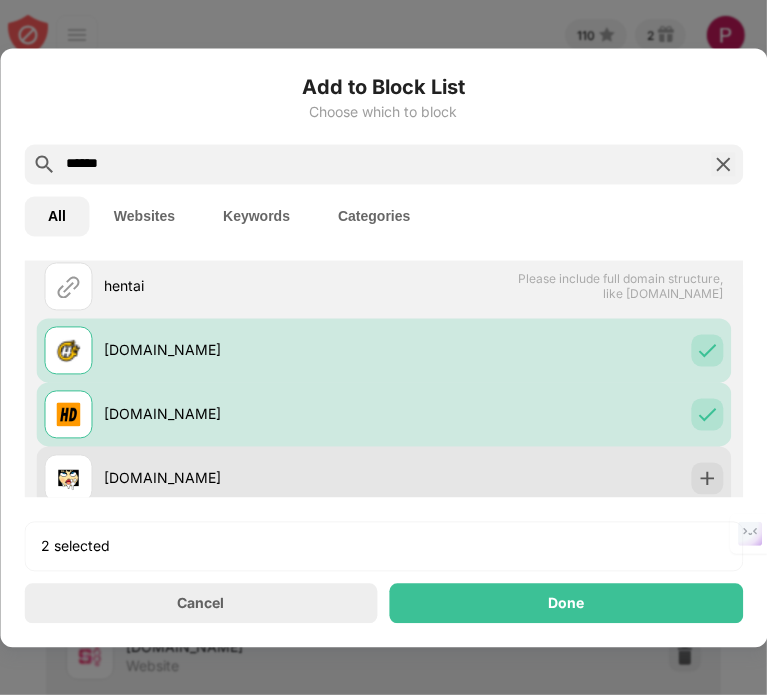 click on "[DOMAIN_NAME]" at bounding box center (244, 478) 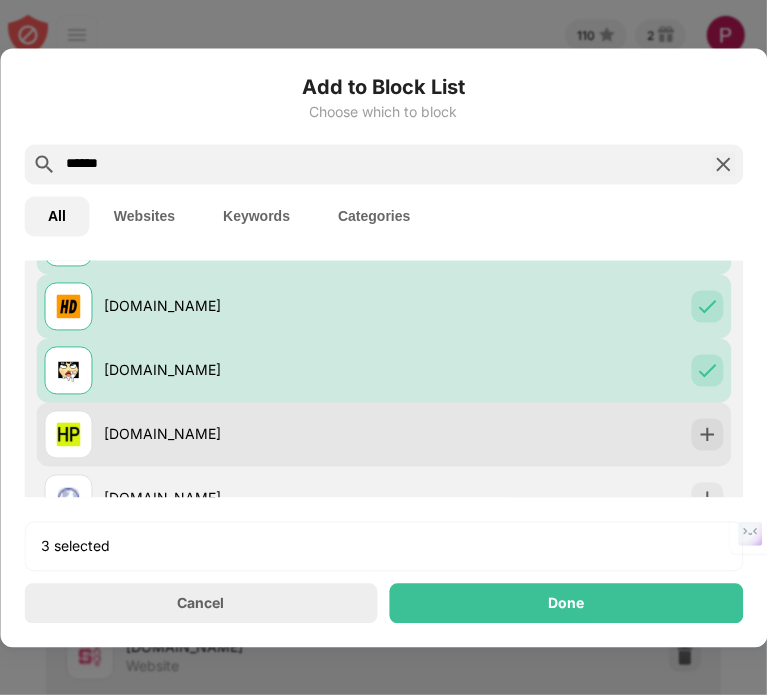 click on "[DOMAIN_NAME]" at bounding box center (214, 434) 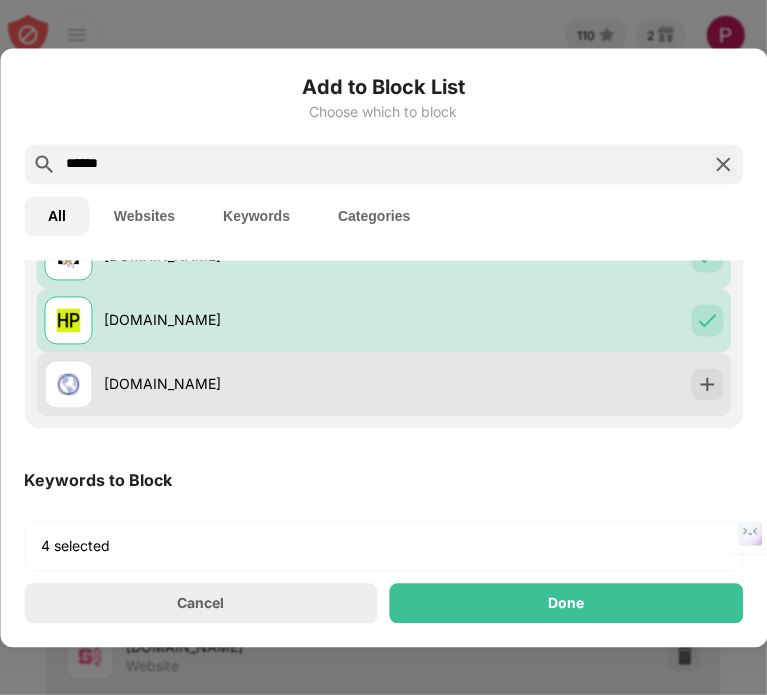 click on "[DOMAIN_NAME]" at bounding box center [244, 384] 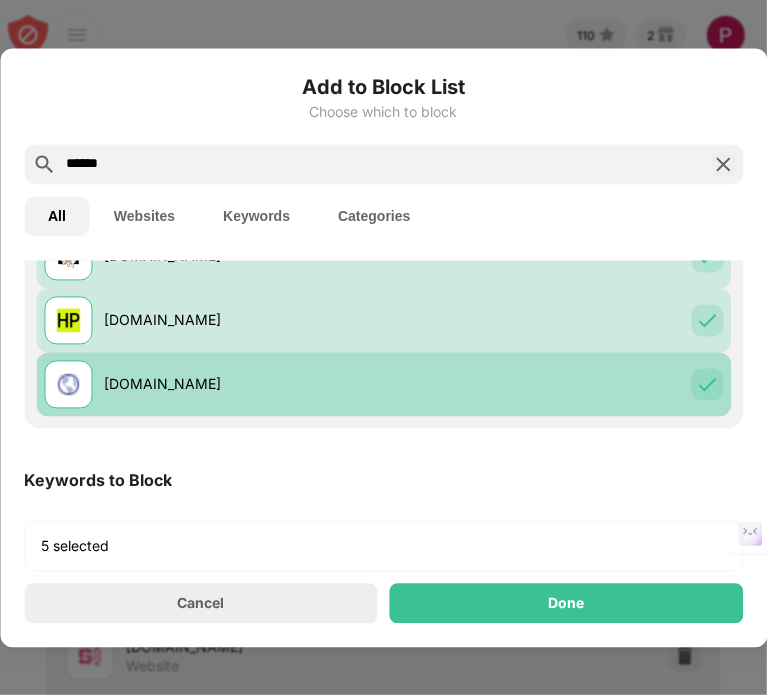 scroll, scrollTop: 394, scrollLeft: 0, axis: vertical 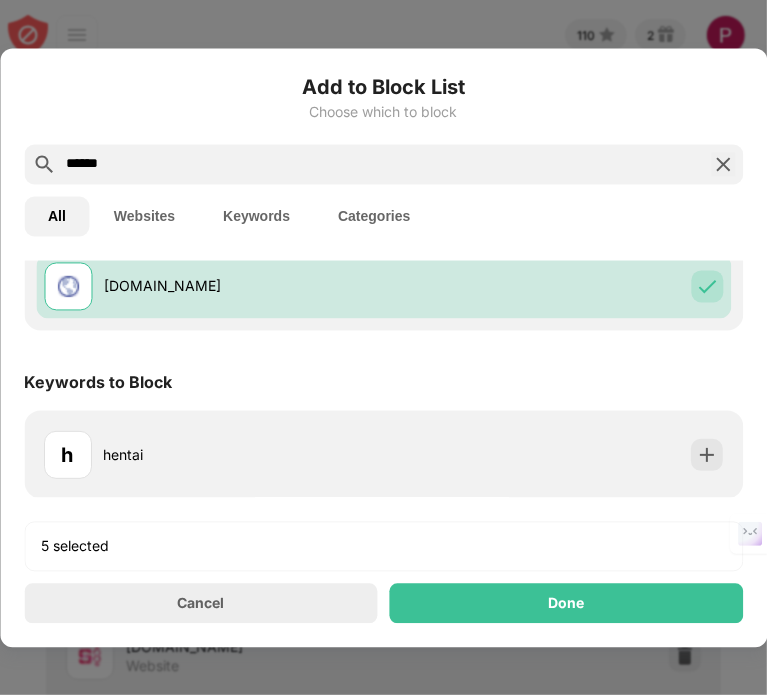 click on "h hentai" at bounding box center [383, 454] 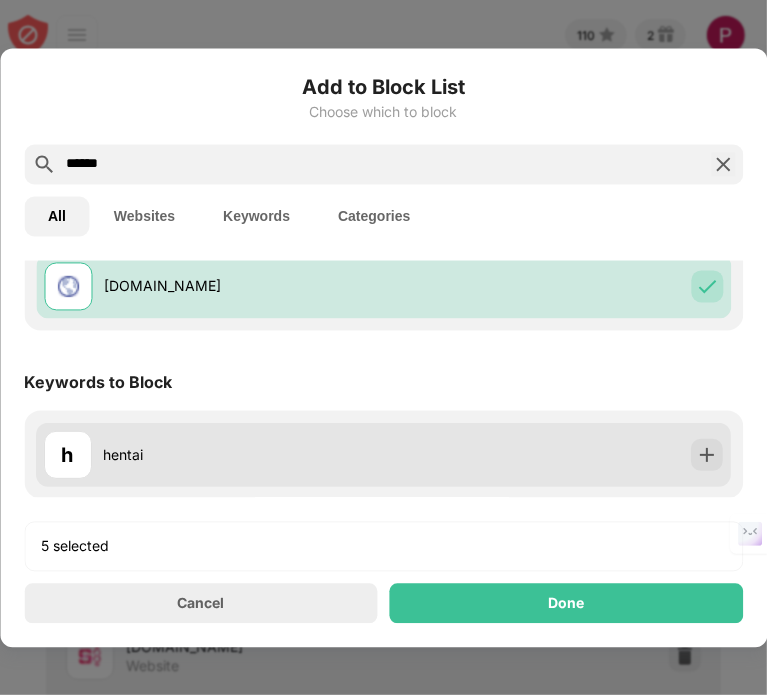 click on "h hentai" at bounding box center (214, 454) 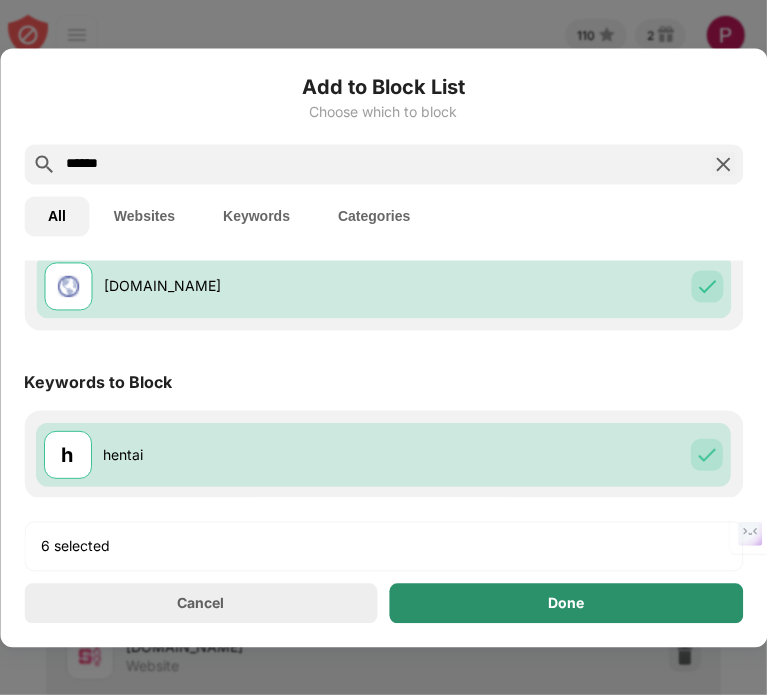 click on "Done" at bounding box center [567, 603] 